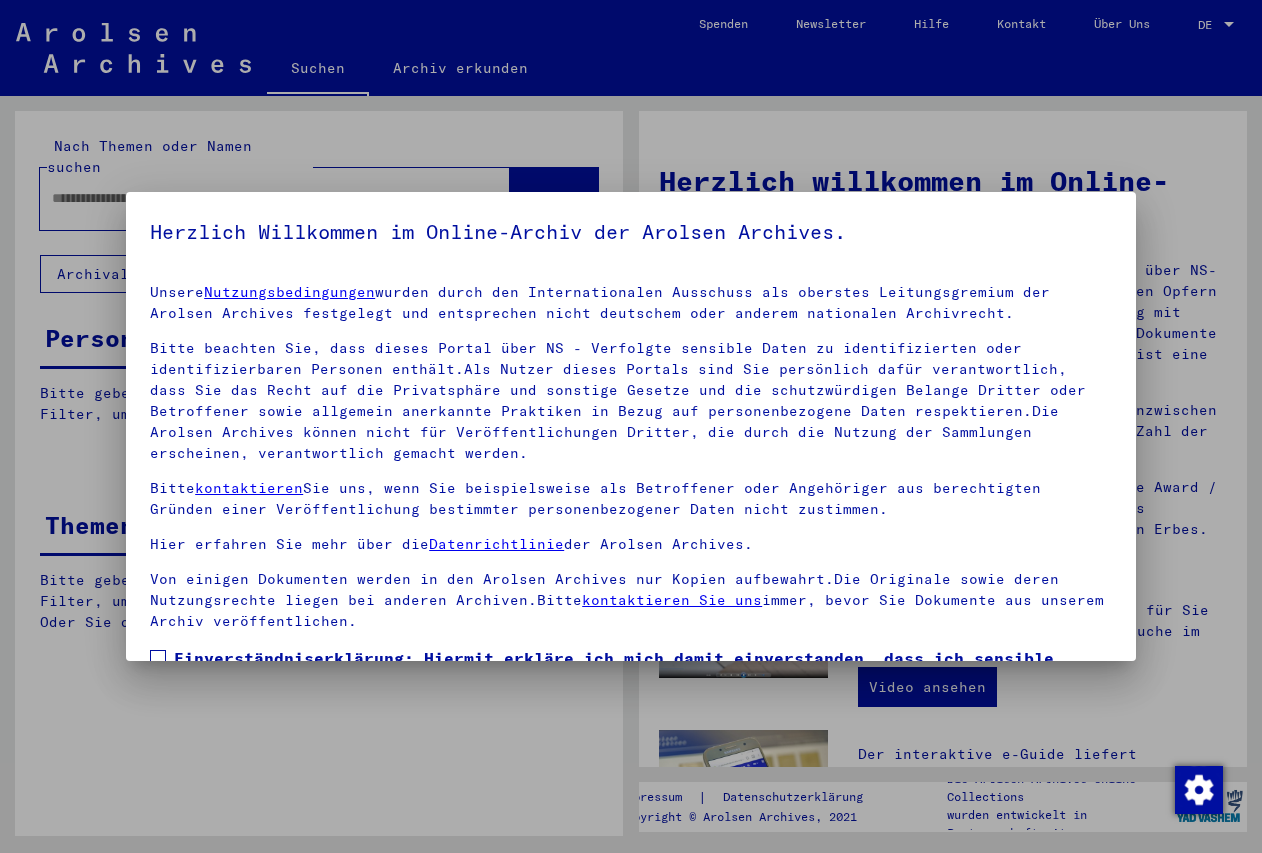 scroll, scrollTop: 0, scrollLeft: 0, axis: both 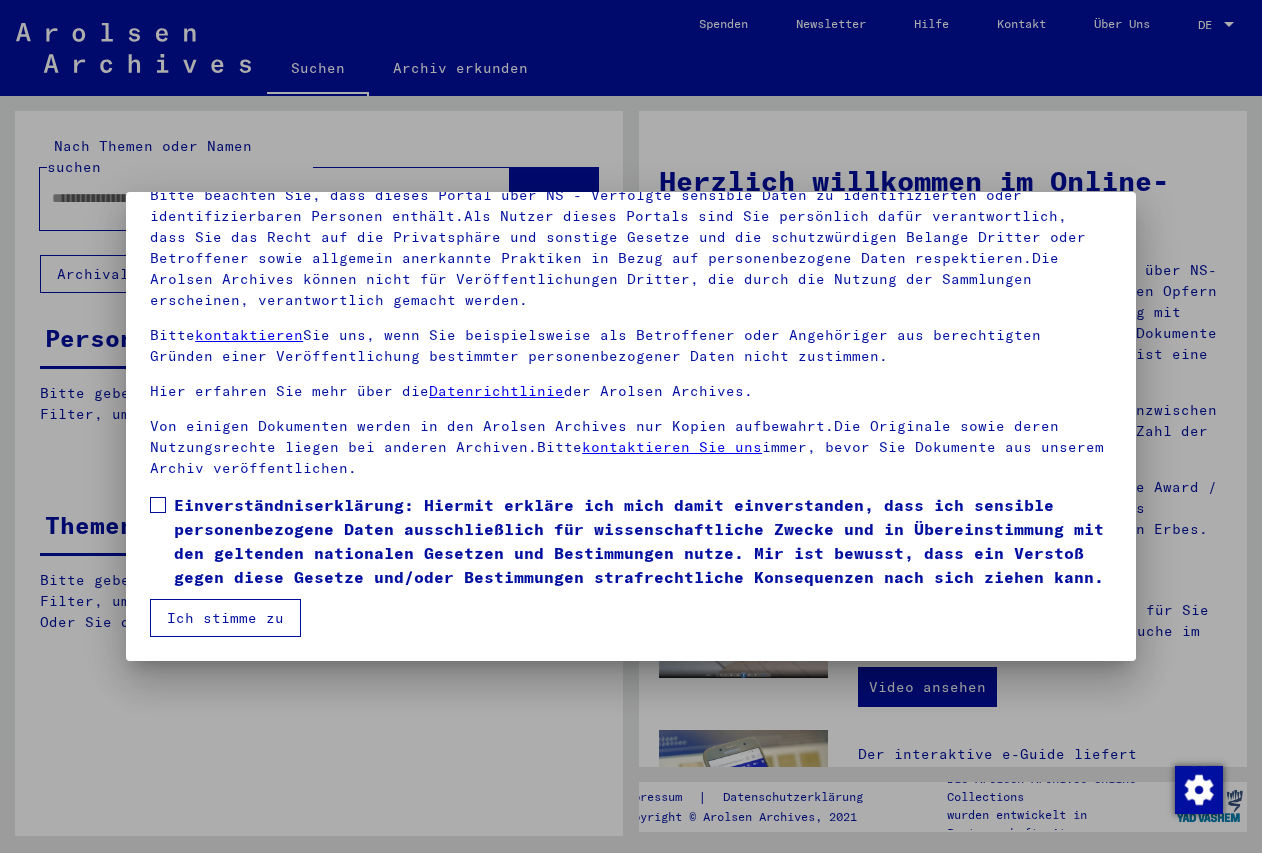click at bounding box center [158, 505] 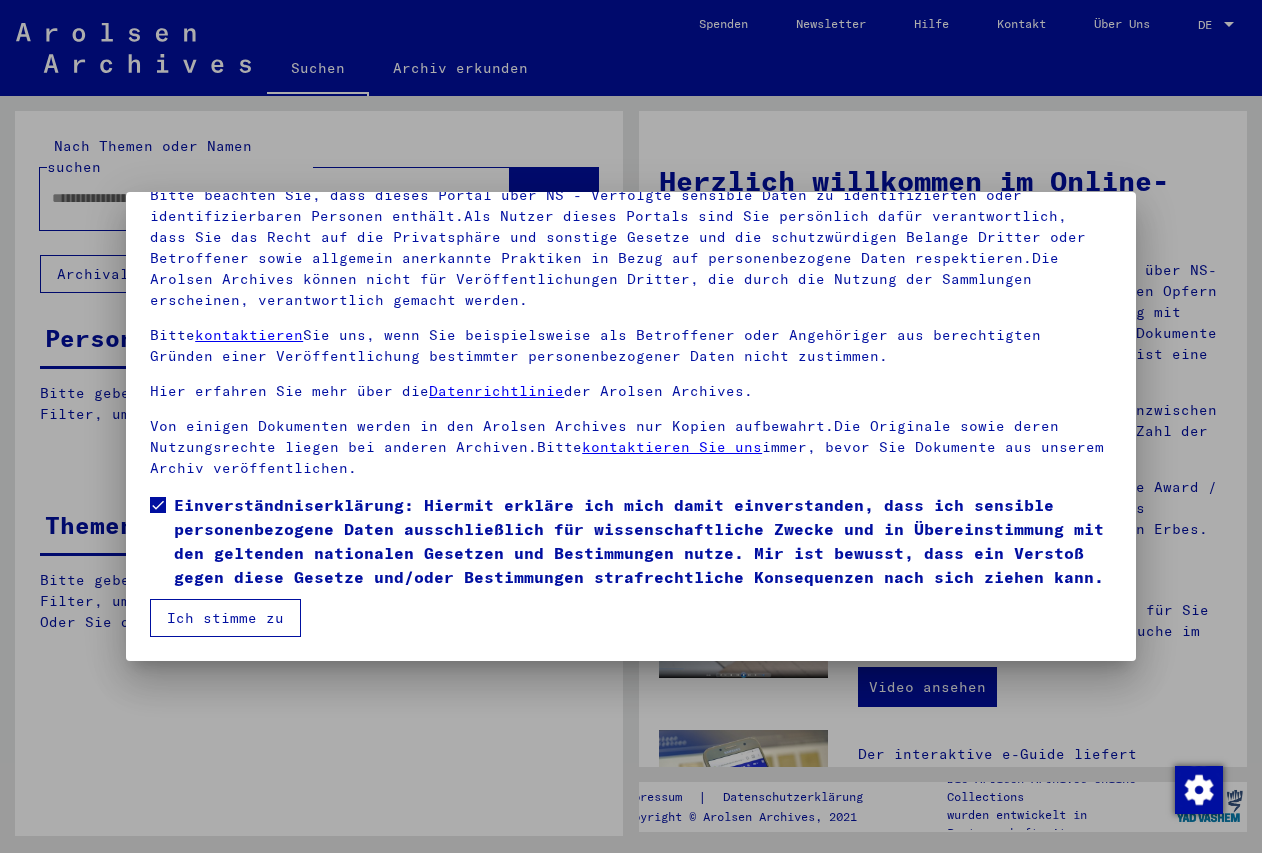 click on "Ich stimme zu" at bounding box center [225, 618] 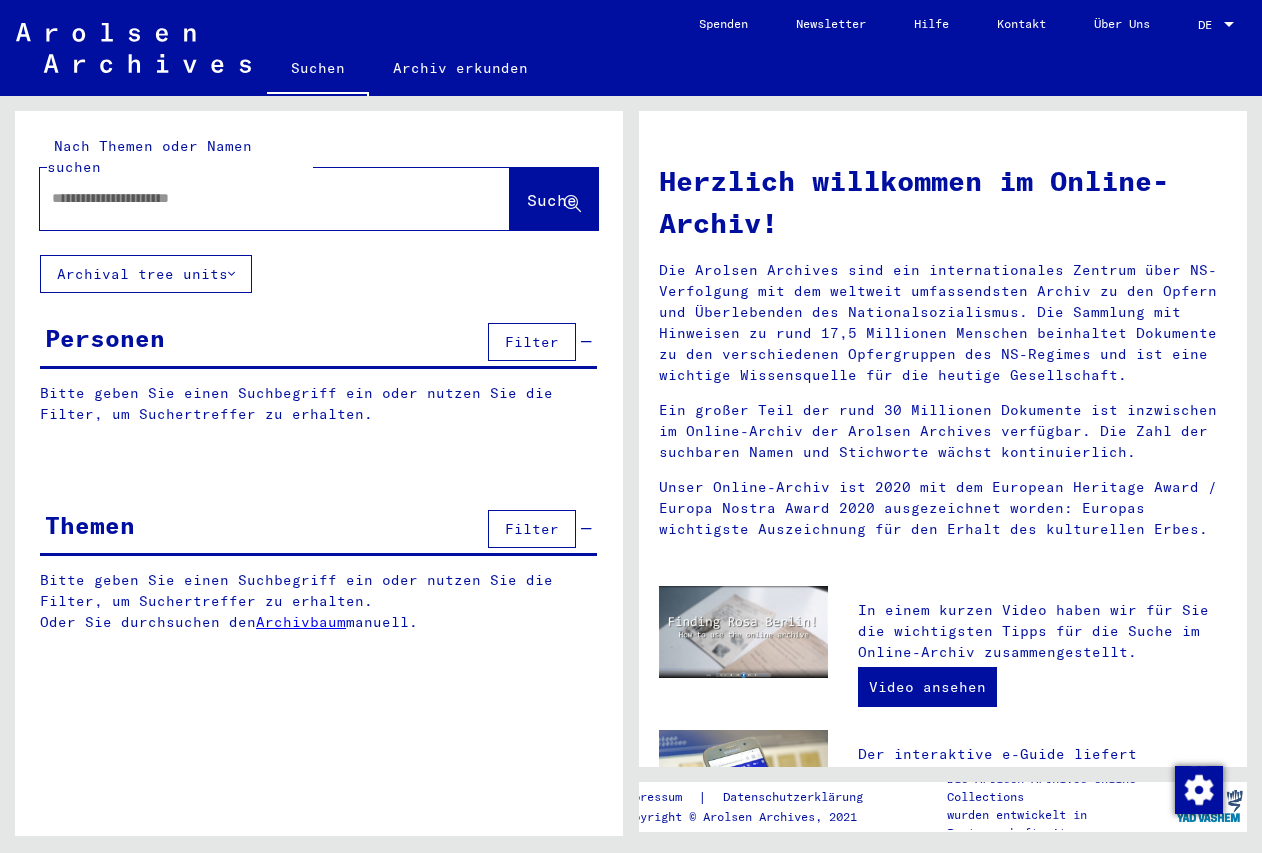 click 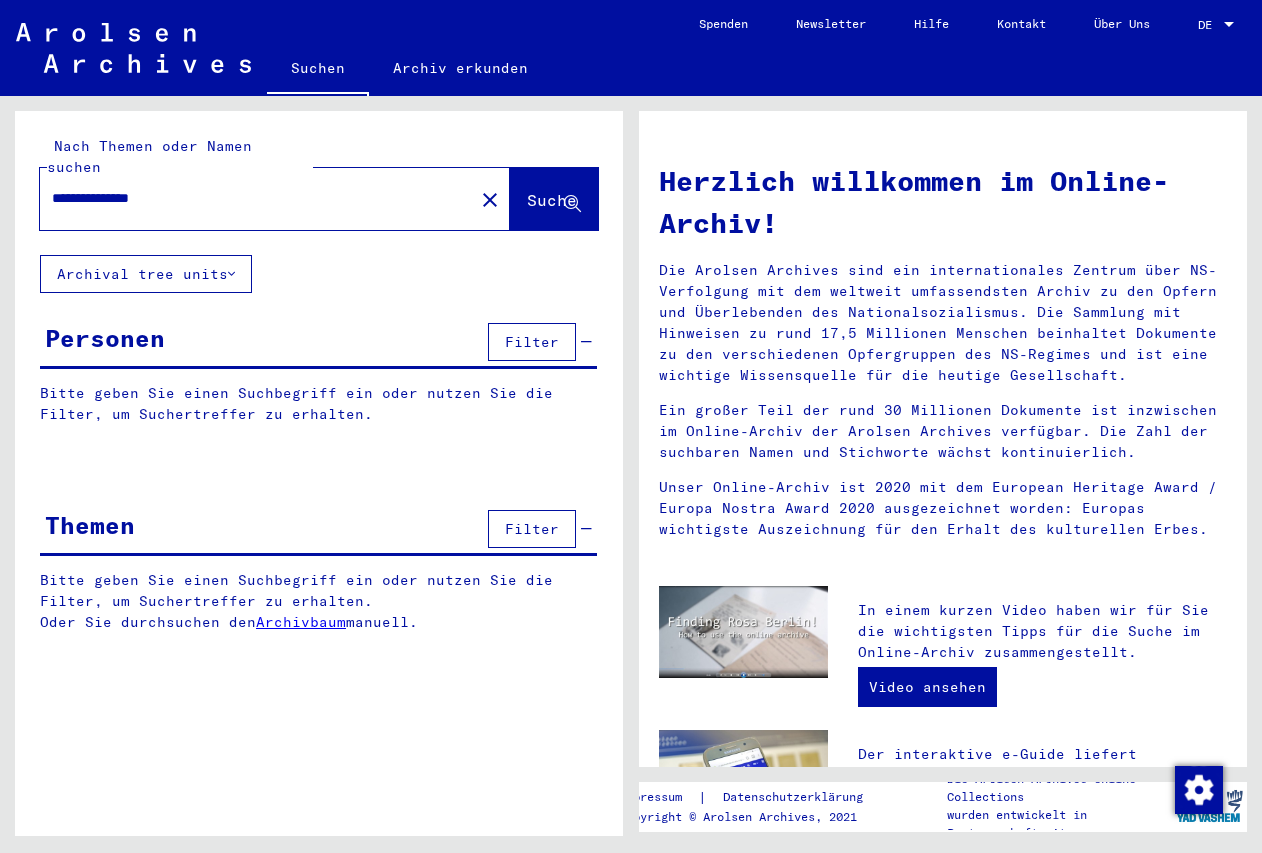 type on "**********" 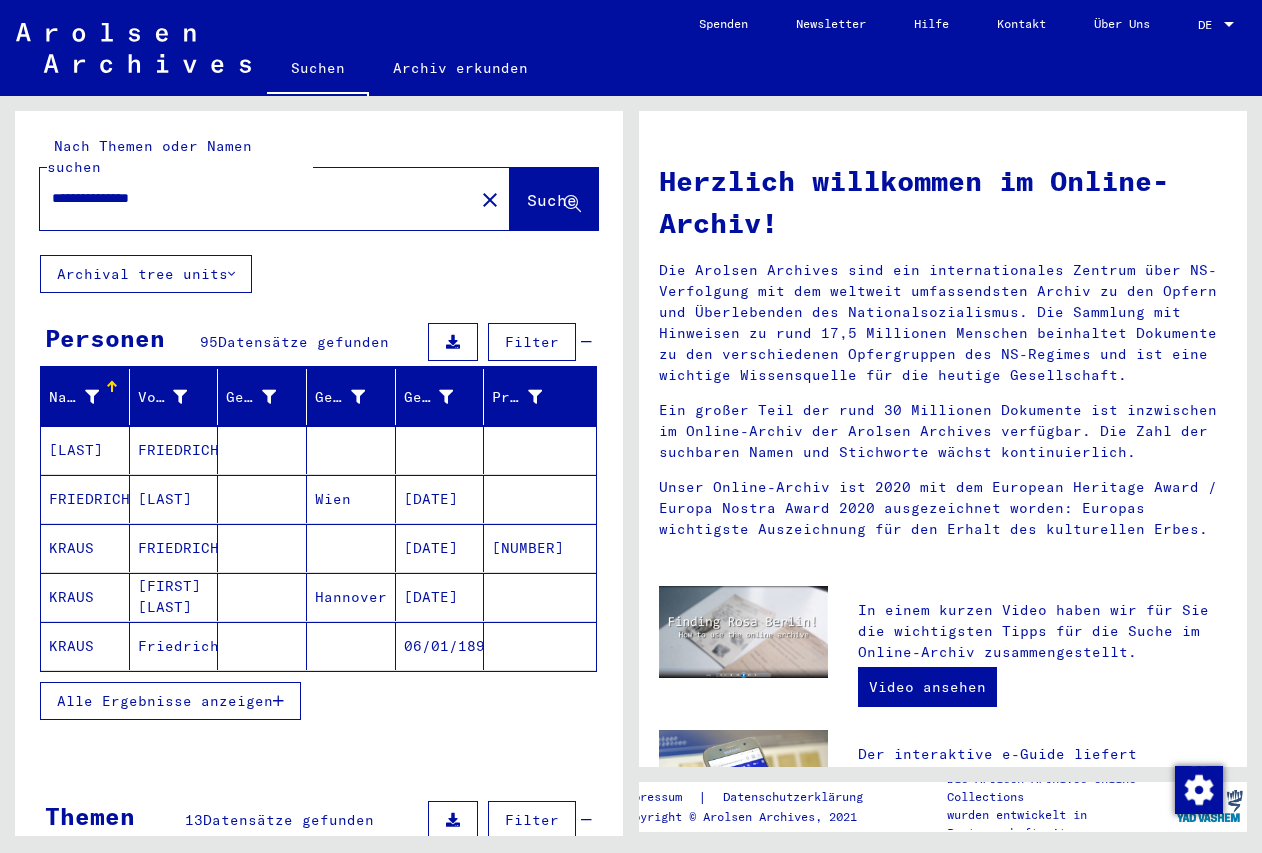 click on "FRIEDRICH" at bounding box center (85, 548) 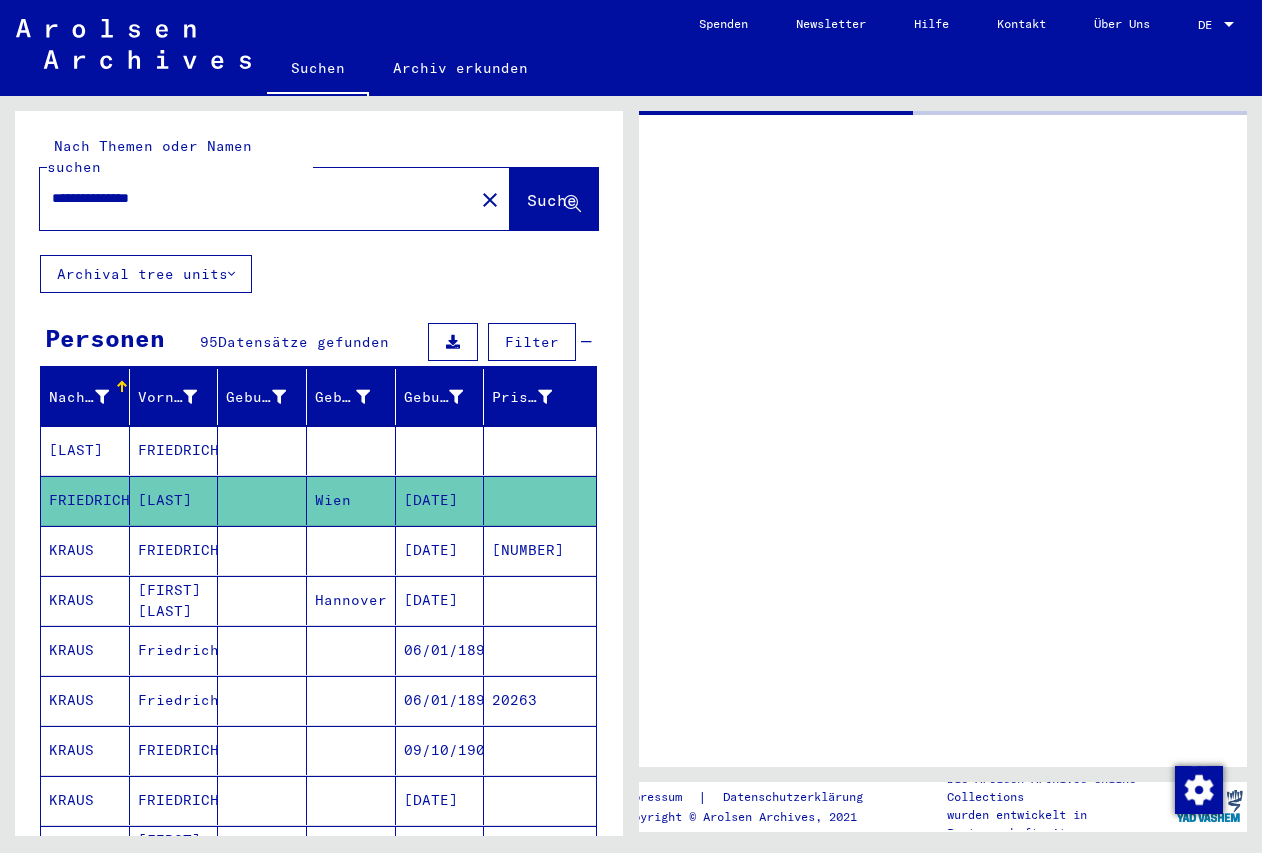 click on "FRIEDRICH" 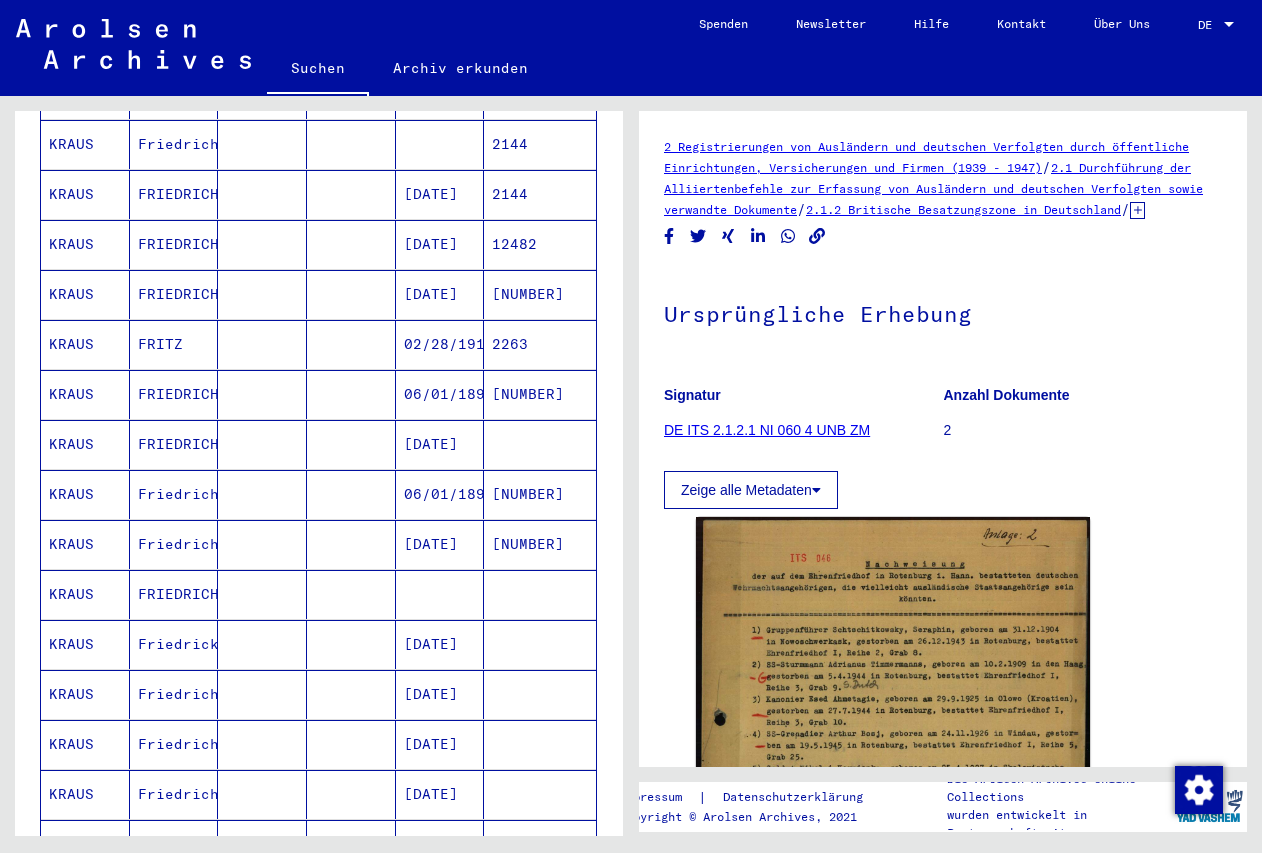 scroll, scrollTop: 432, scrollLeft: 0, axis: vertical 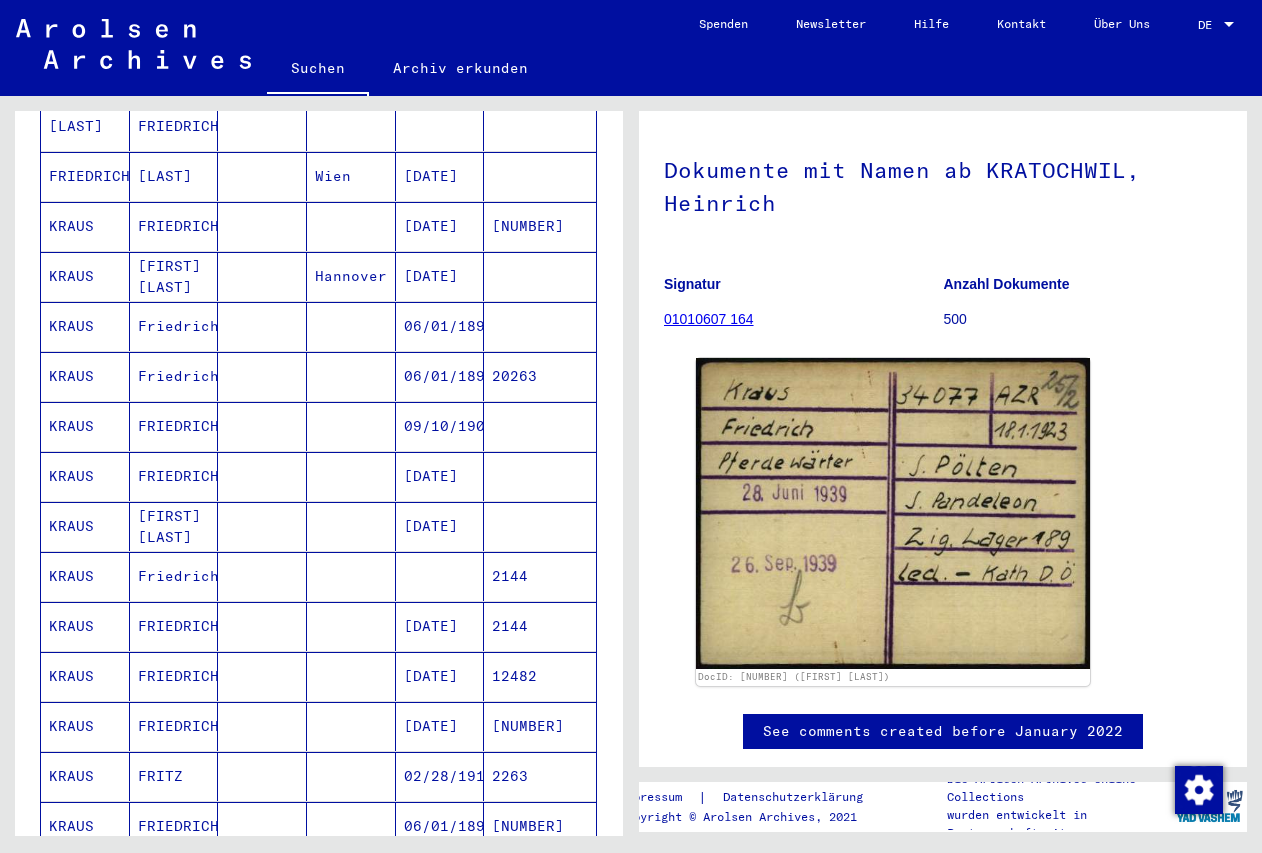 click on "KRAUS" at bounding box center [85, 276] 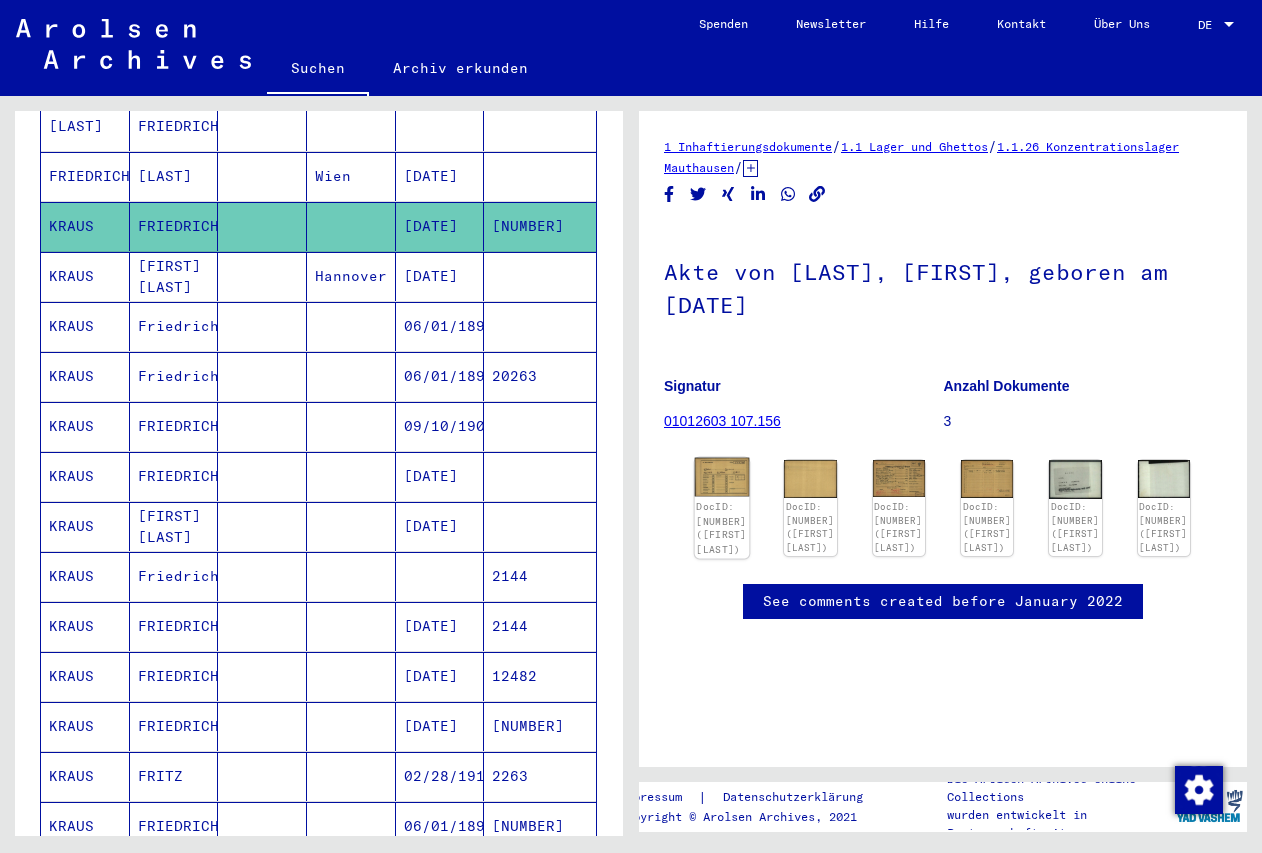 click 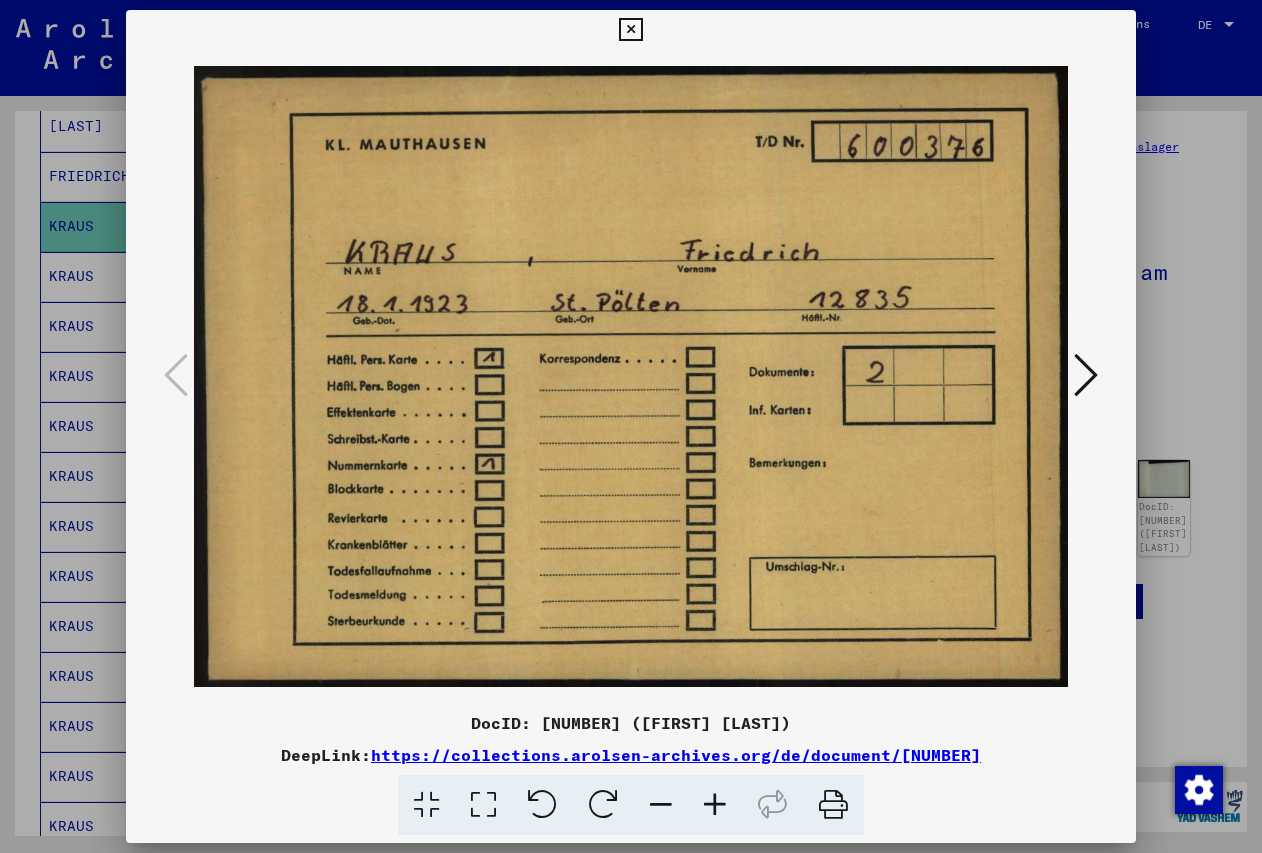 click at bounding box center [1086, 375] 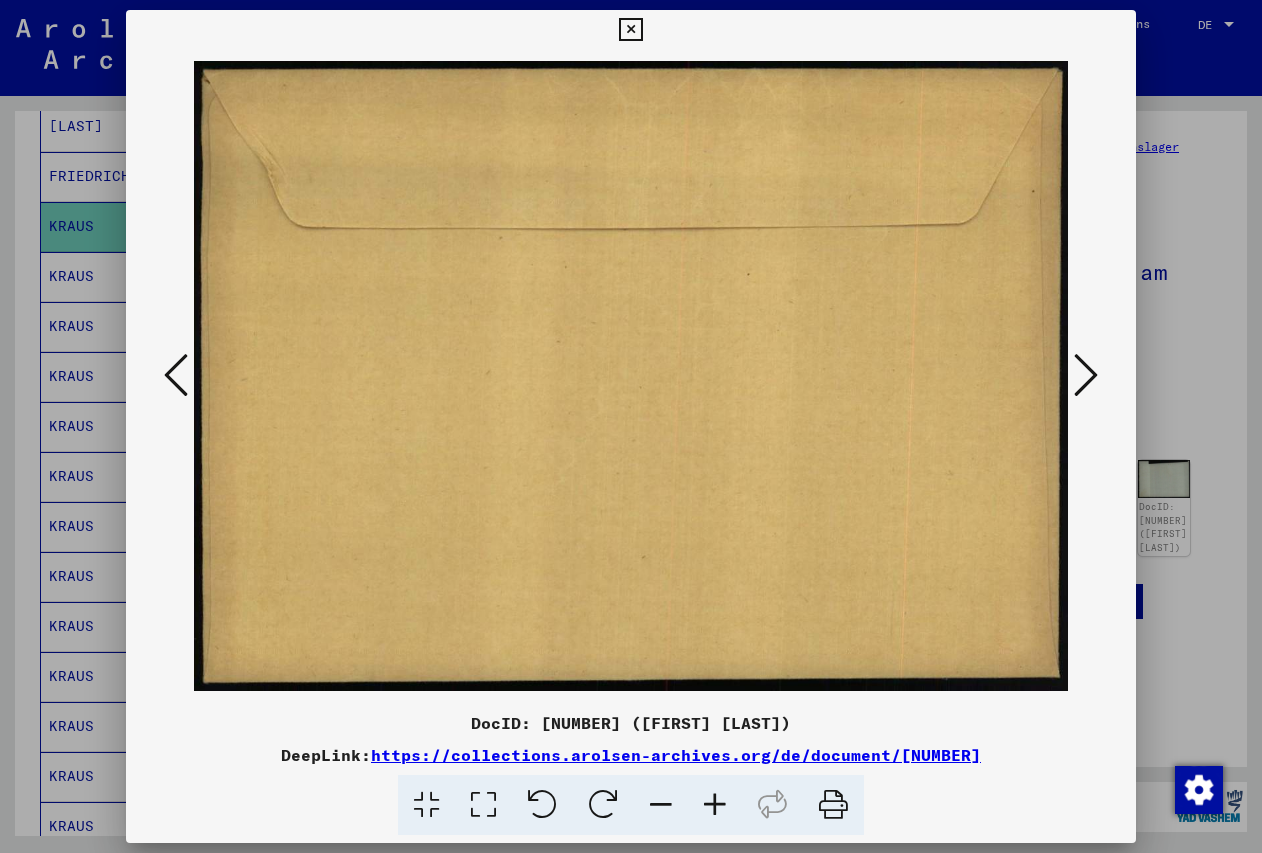 click at bounding box center (1086, 375) 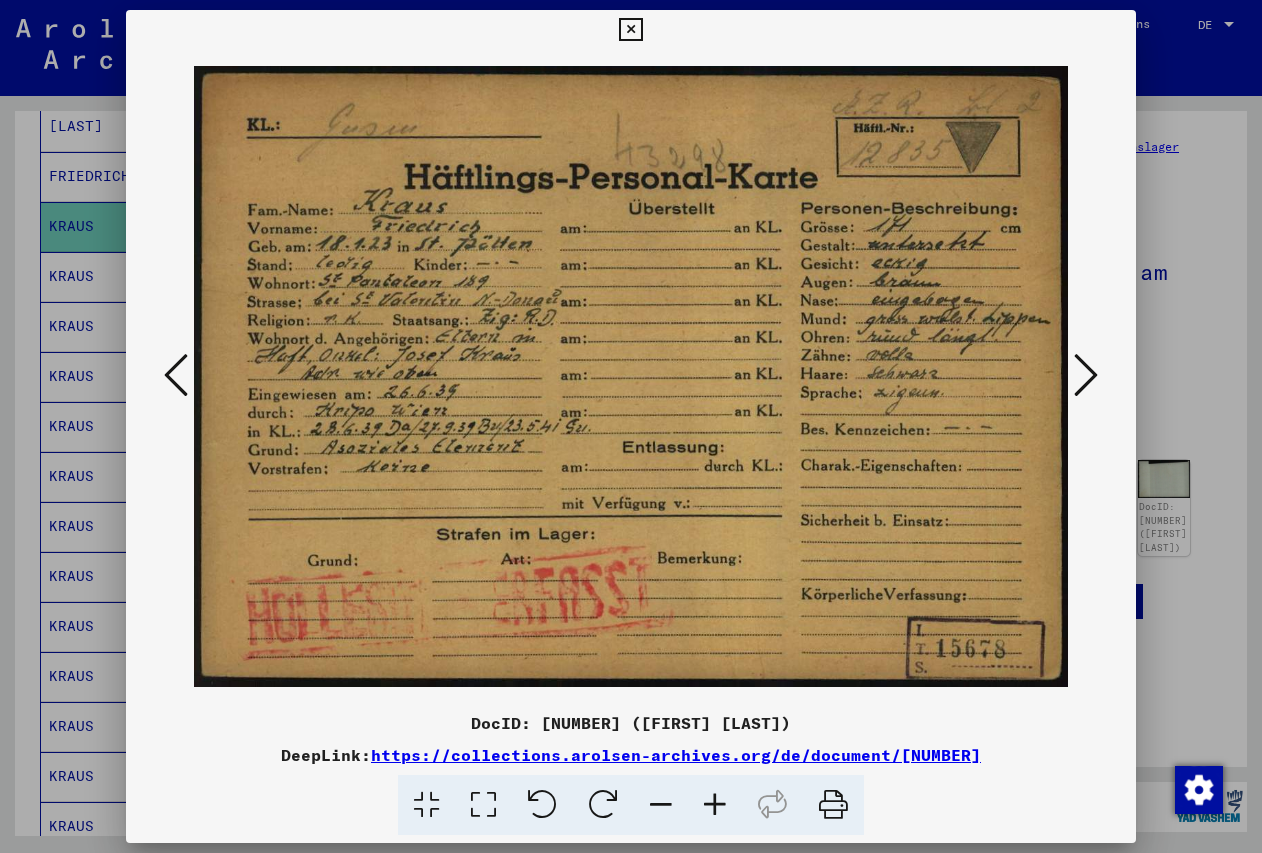 scroll, scrollTop: 324, scrollLeft: 0, axis: vertical 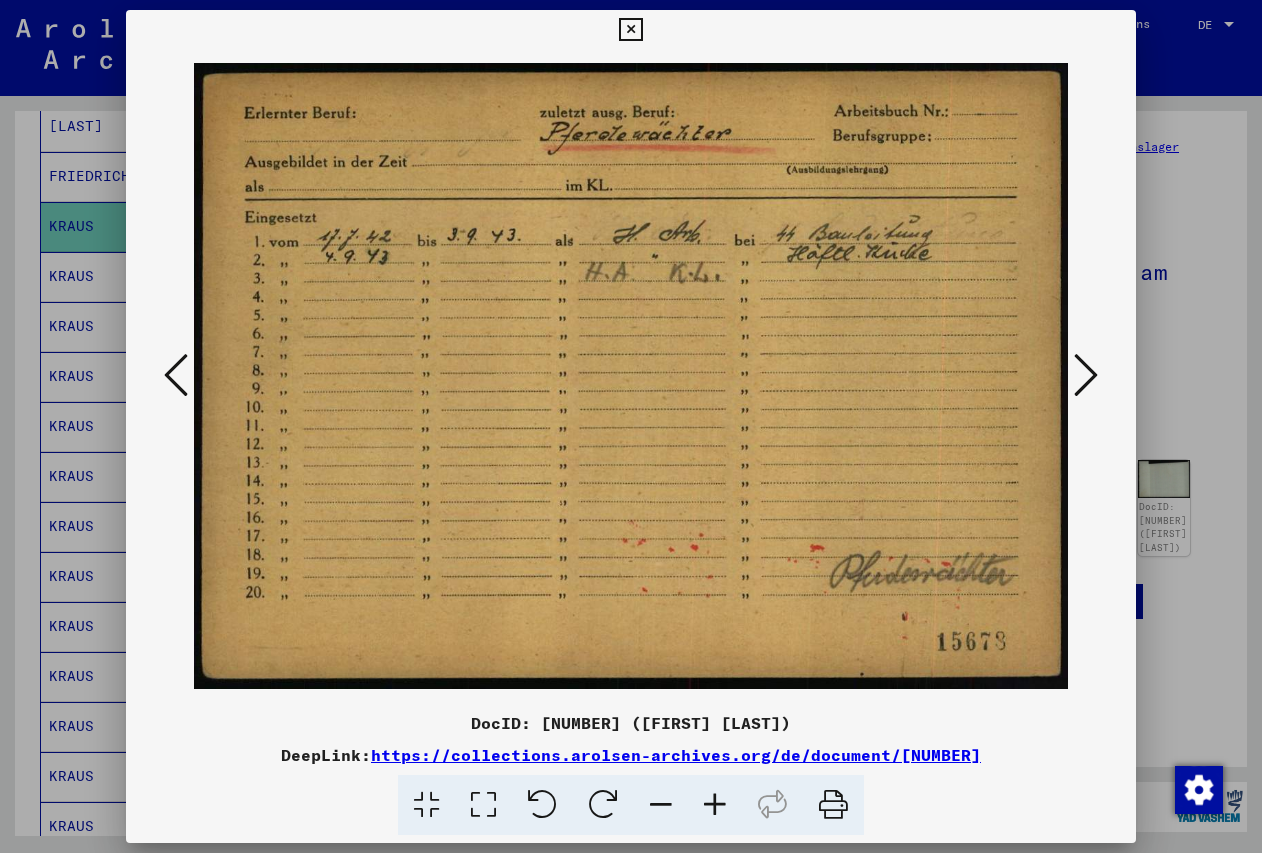 click at bounding box center [1086, 375] 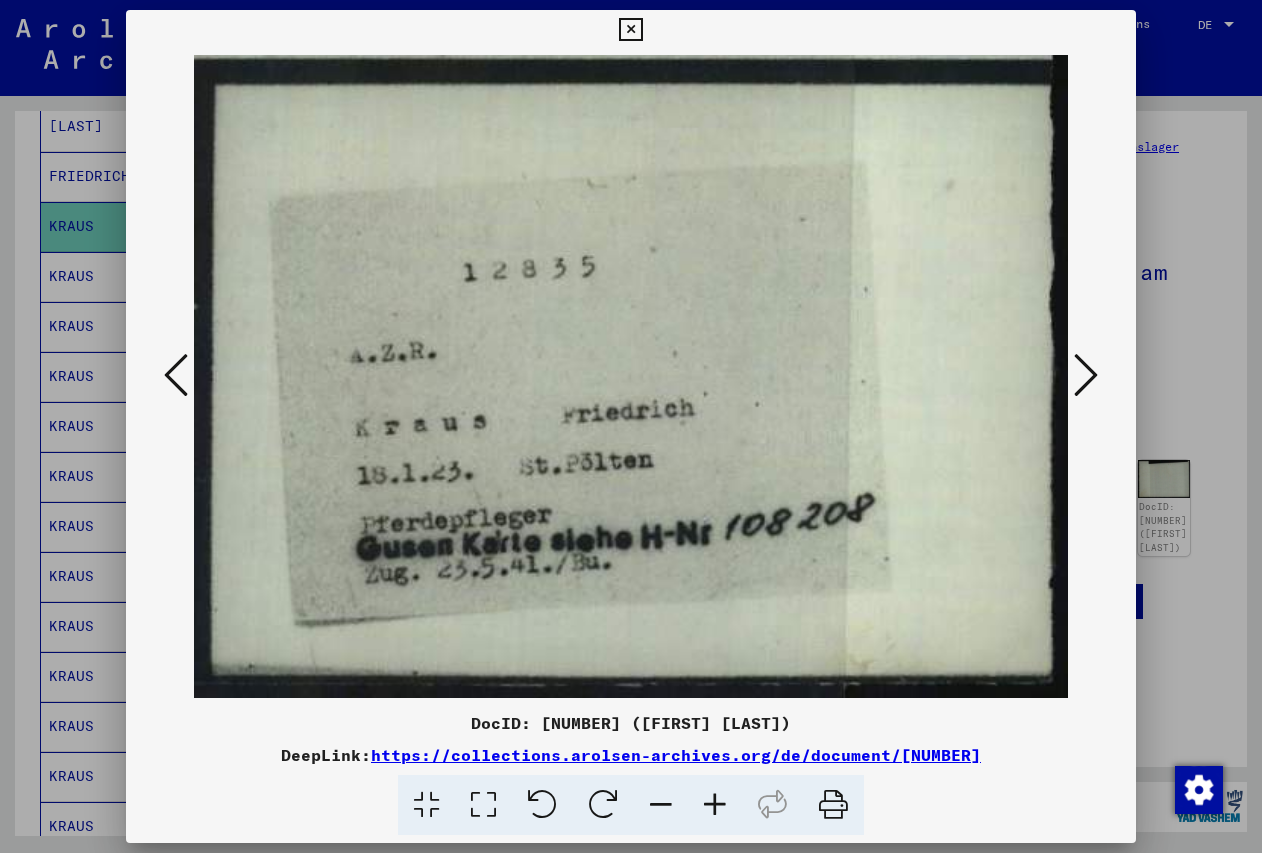 click at bounding box center (1086, 375) 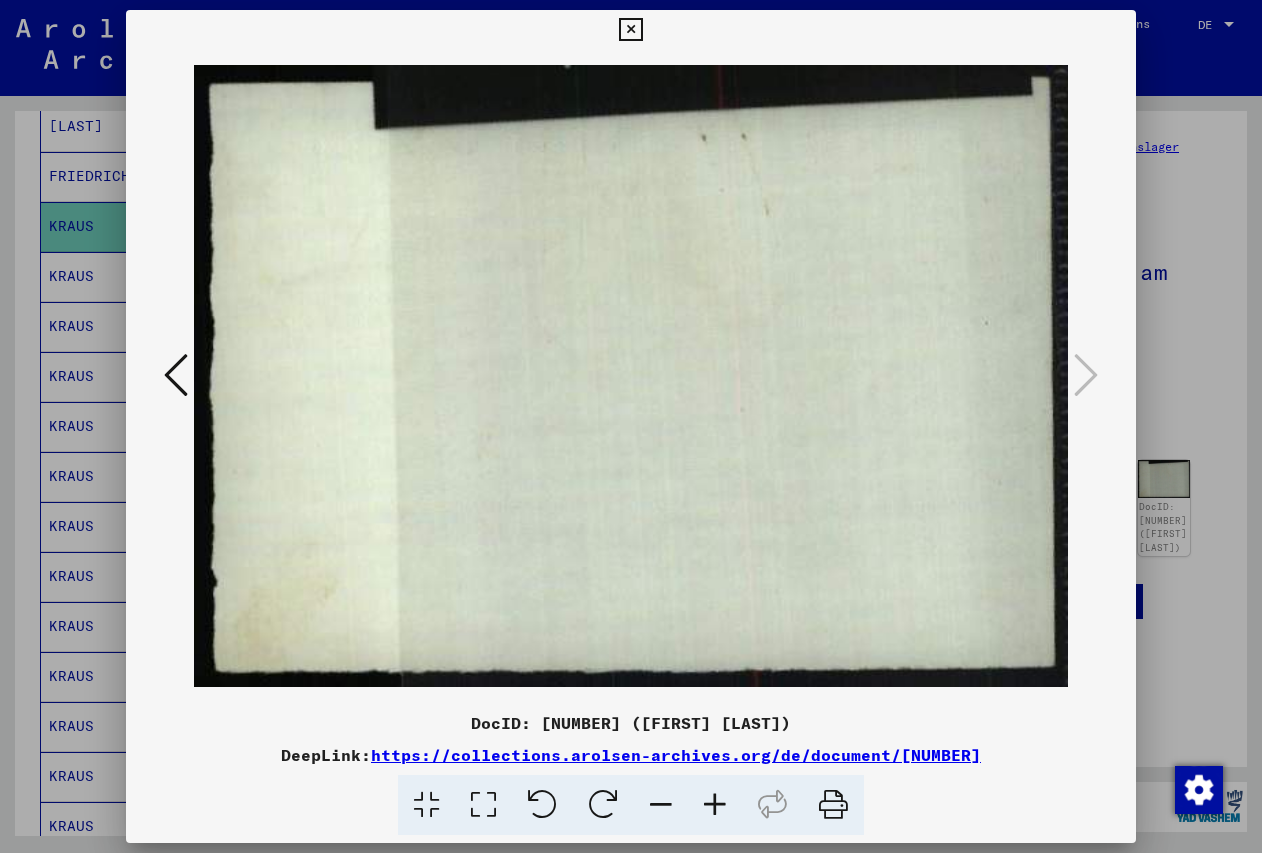 click at bounding box center (631, 376) 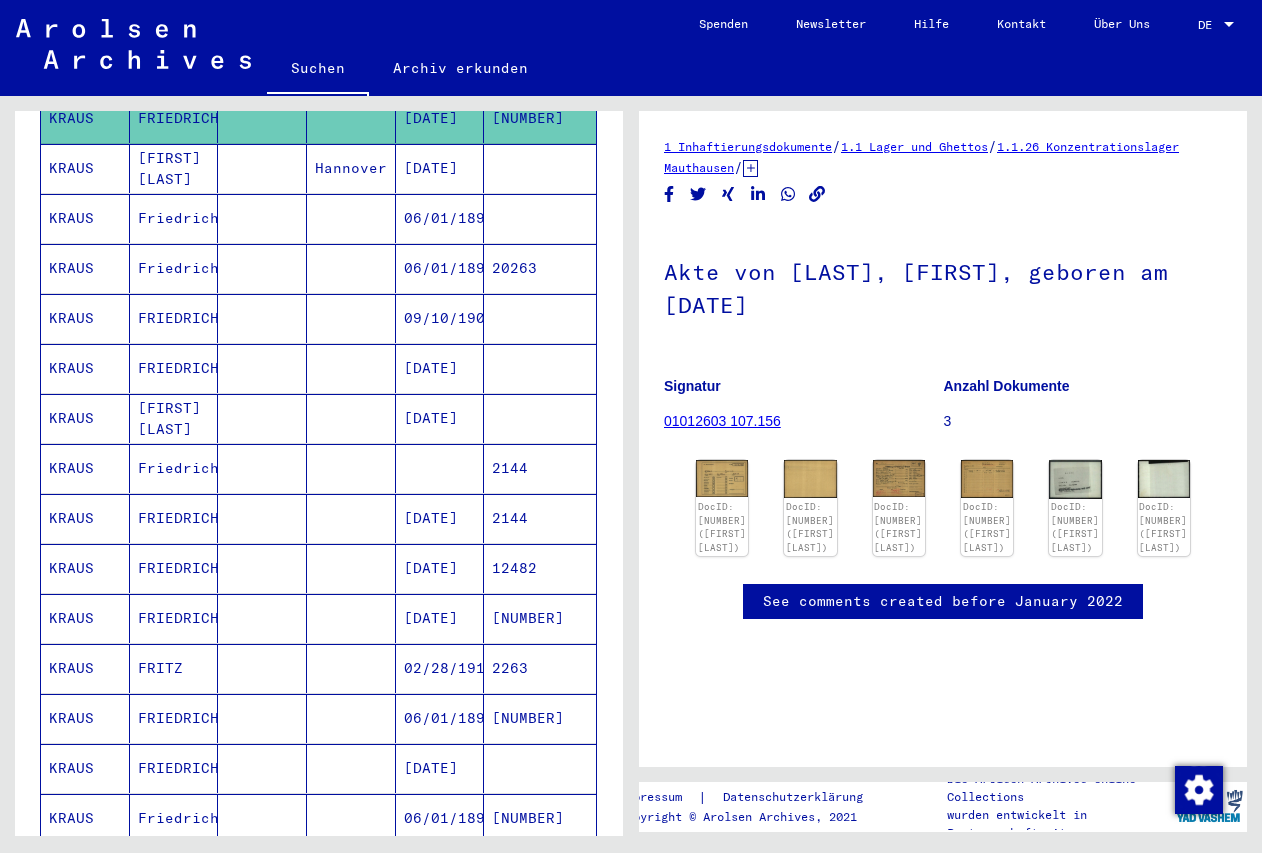 scroll, scrollTop: 540, scrollLeft: 0, axis: vertical 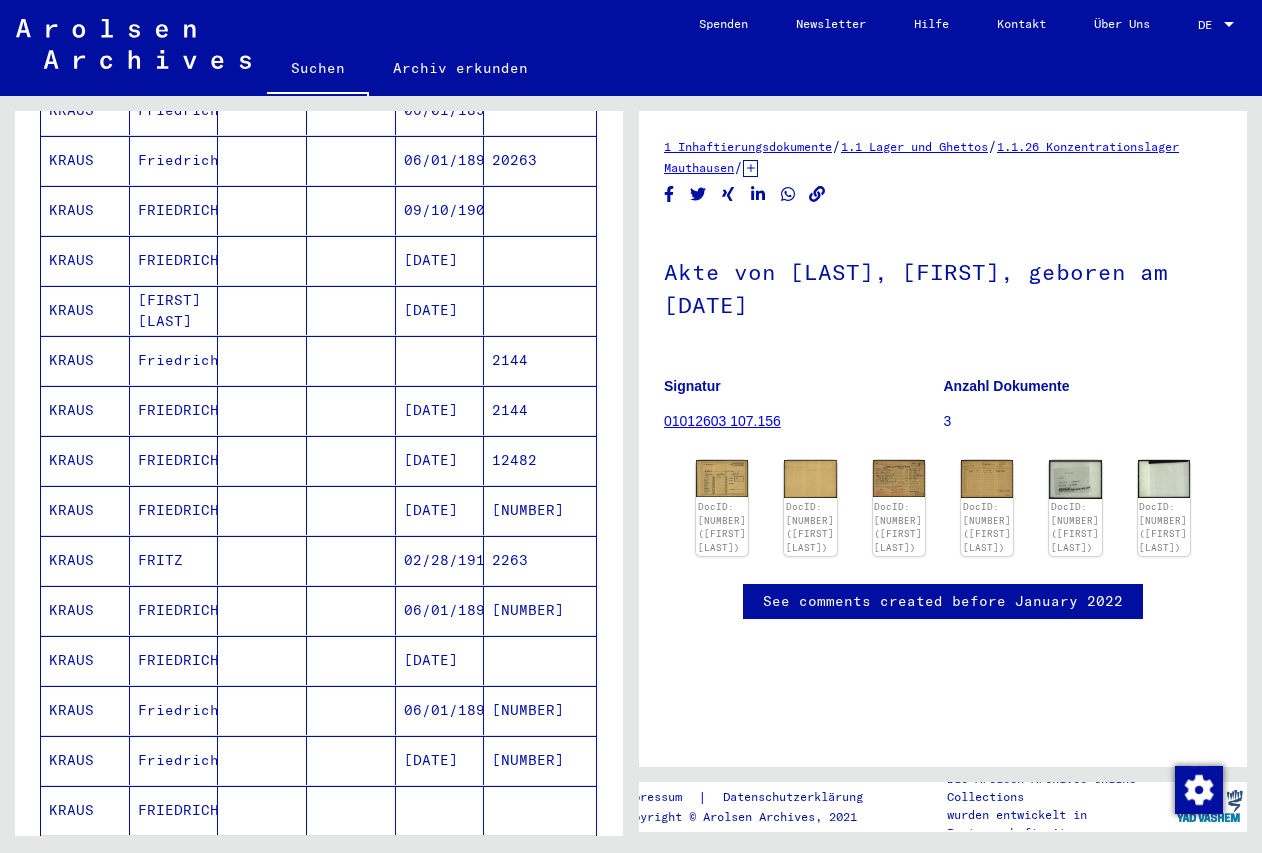 click on "Friedrich" at bounding box center (174, 810) 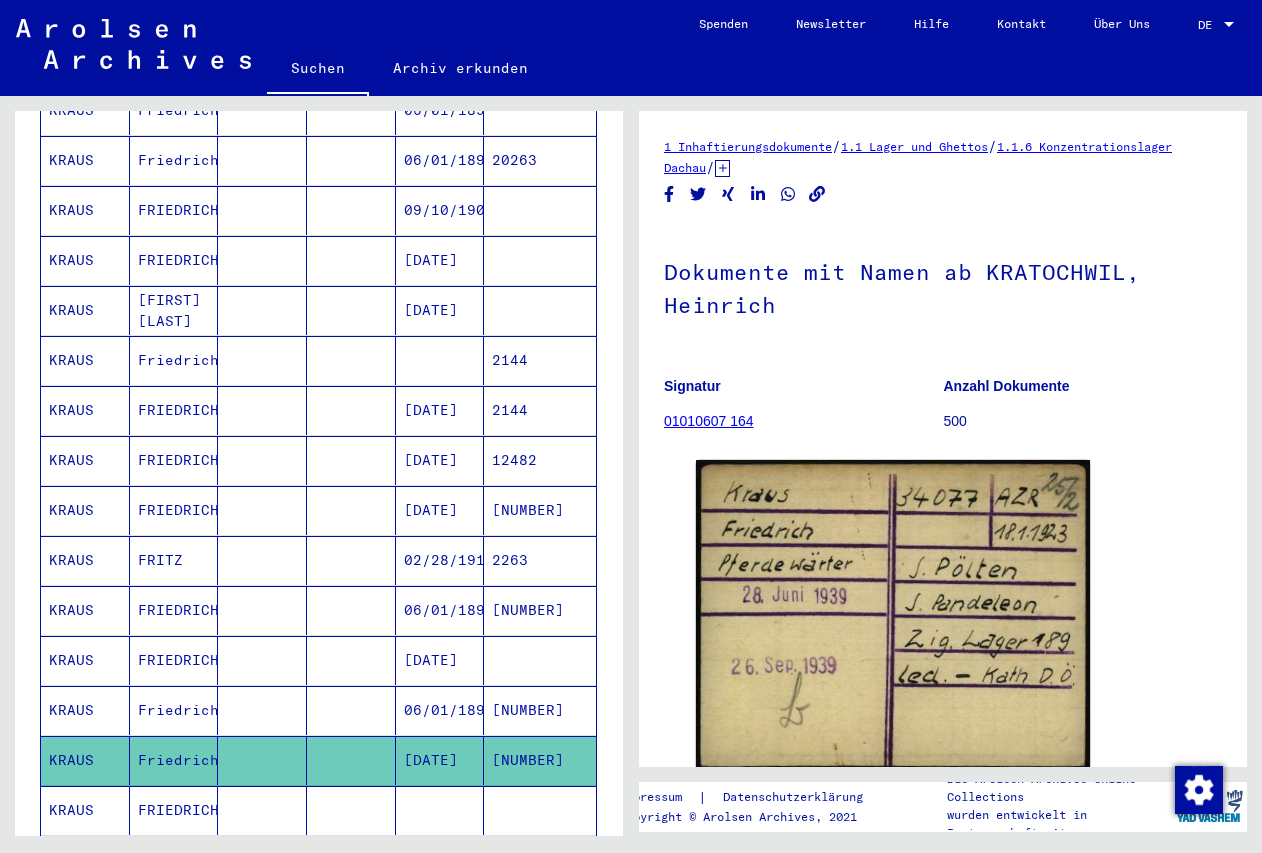 click on "FRIEDRICH" at bounding box center [174, 560] 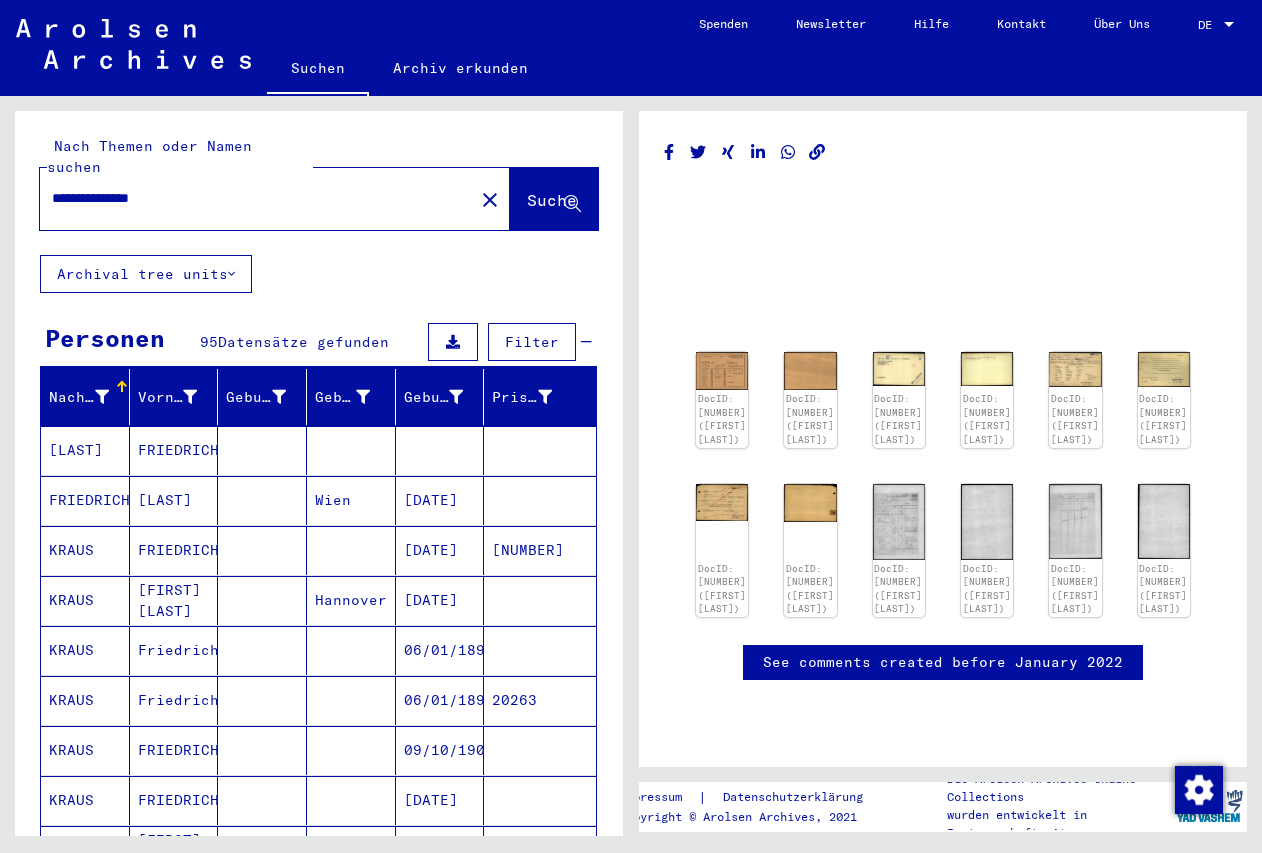 scroll, scrollTop: 216, scrollLeft: 0, axis: vertical 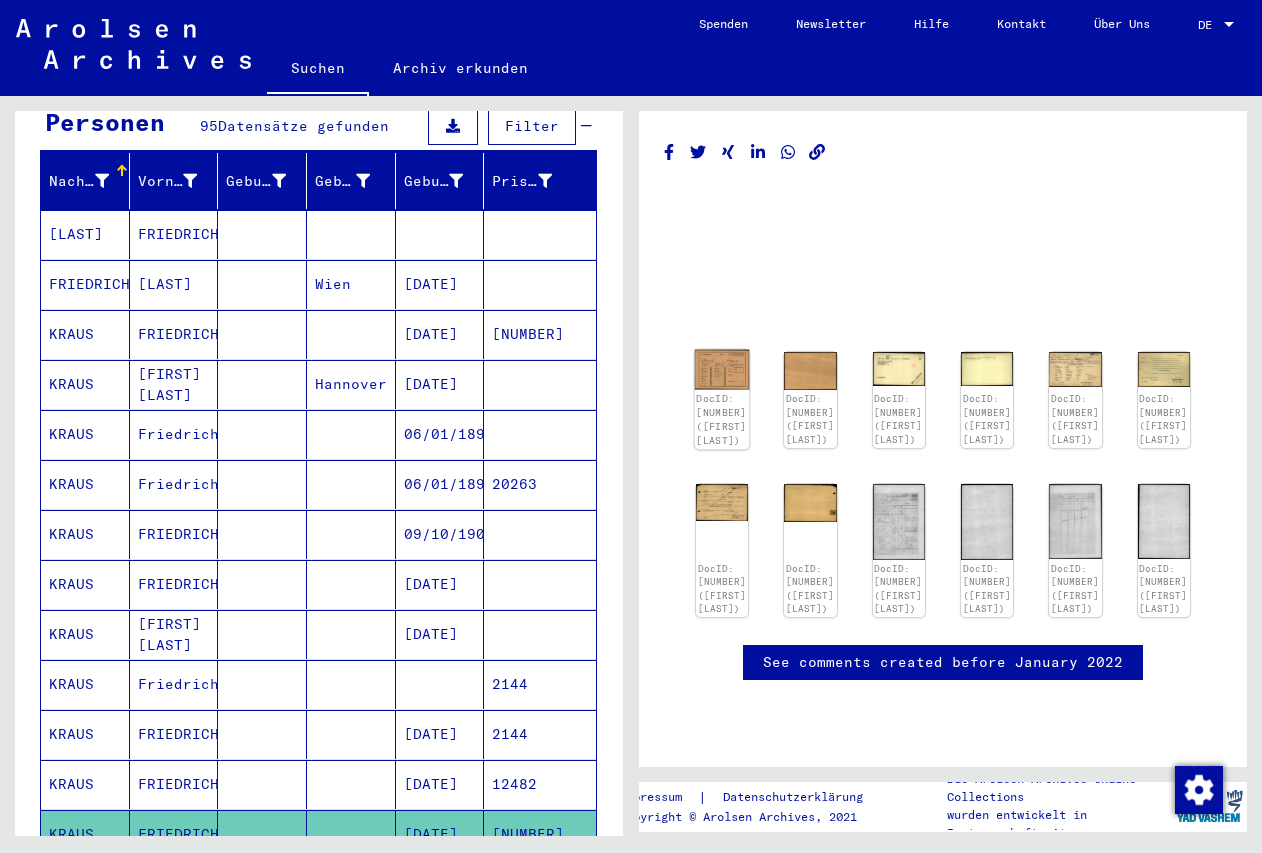 click 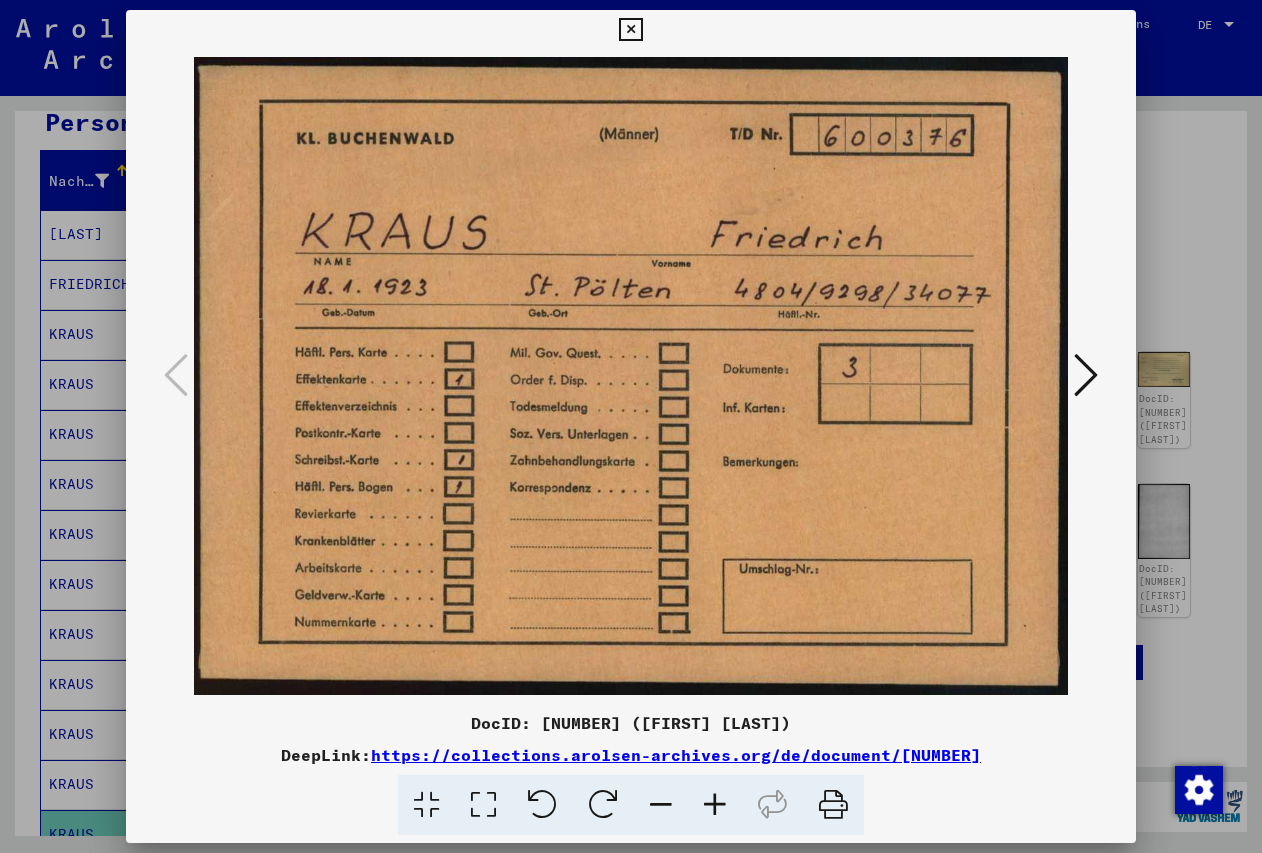 click at bounding box center (1086, 375) 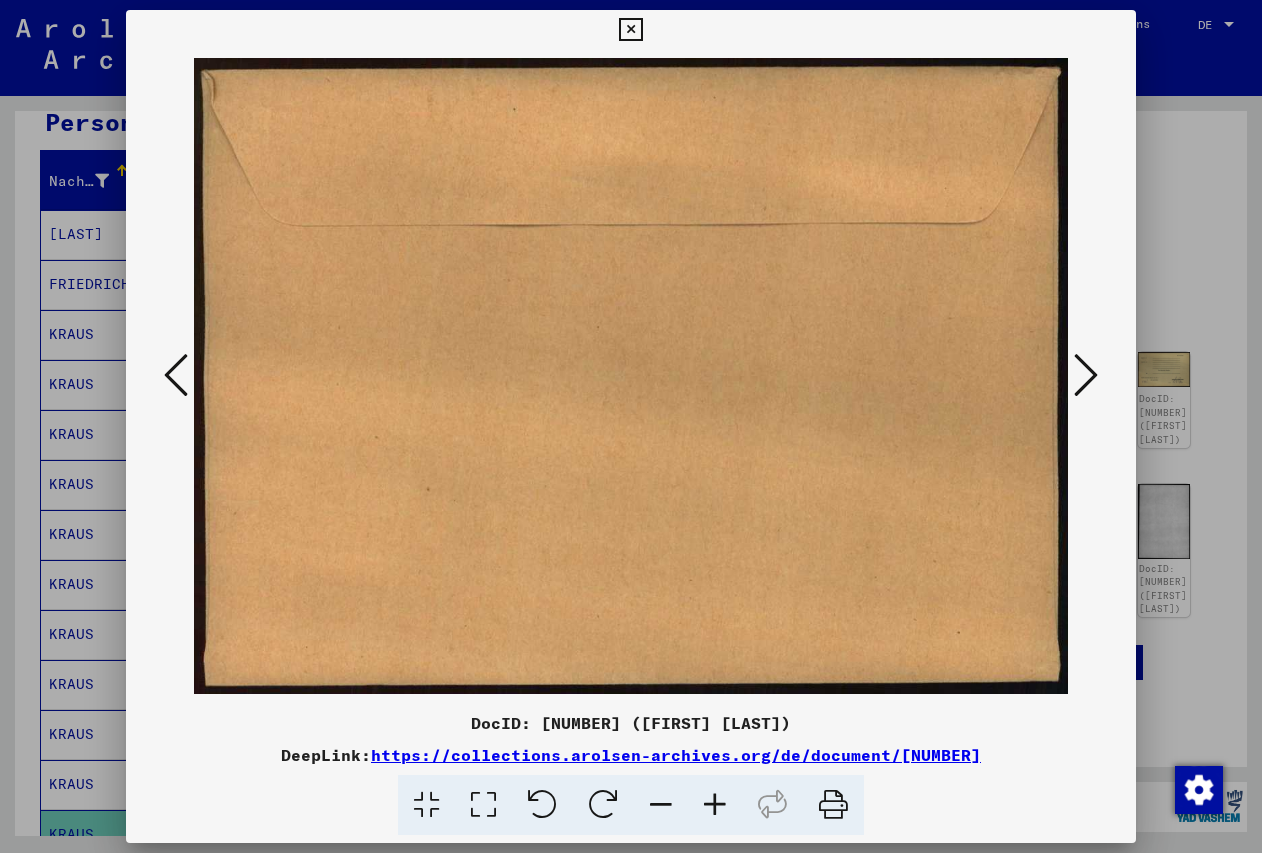 click at bounding box center [1086, 375] 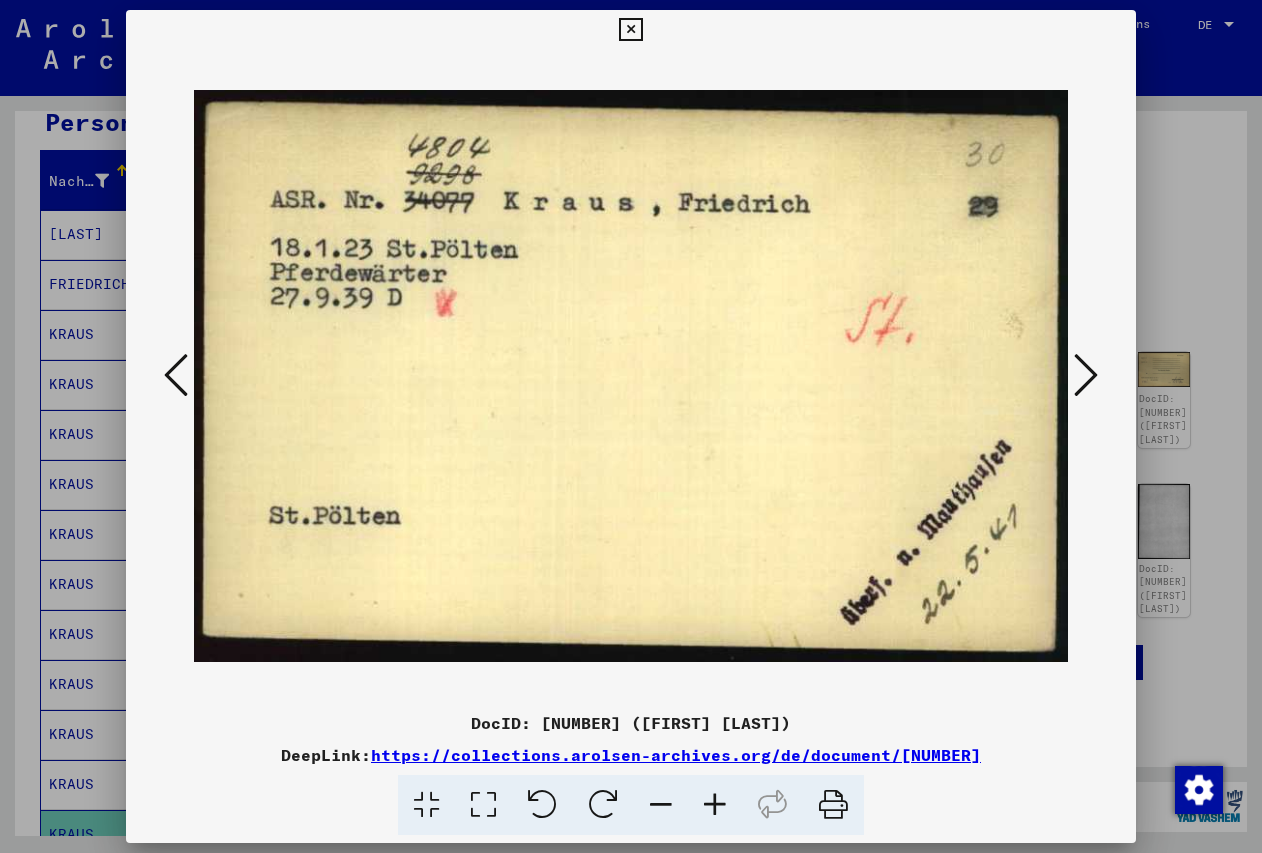 click at bounding box center [1086, 375] 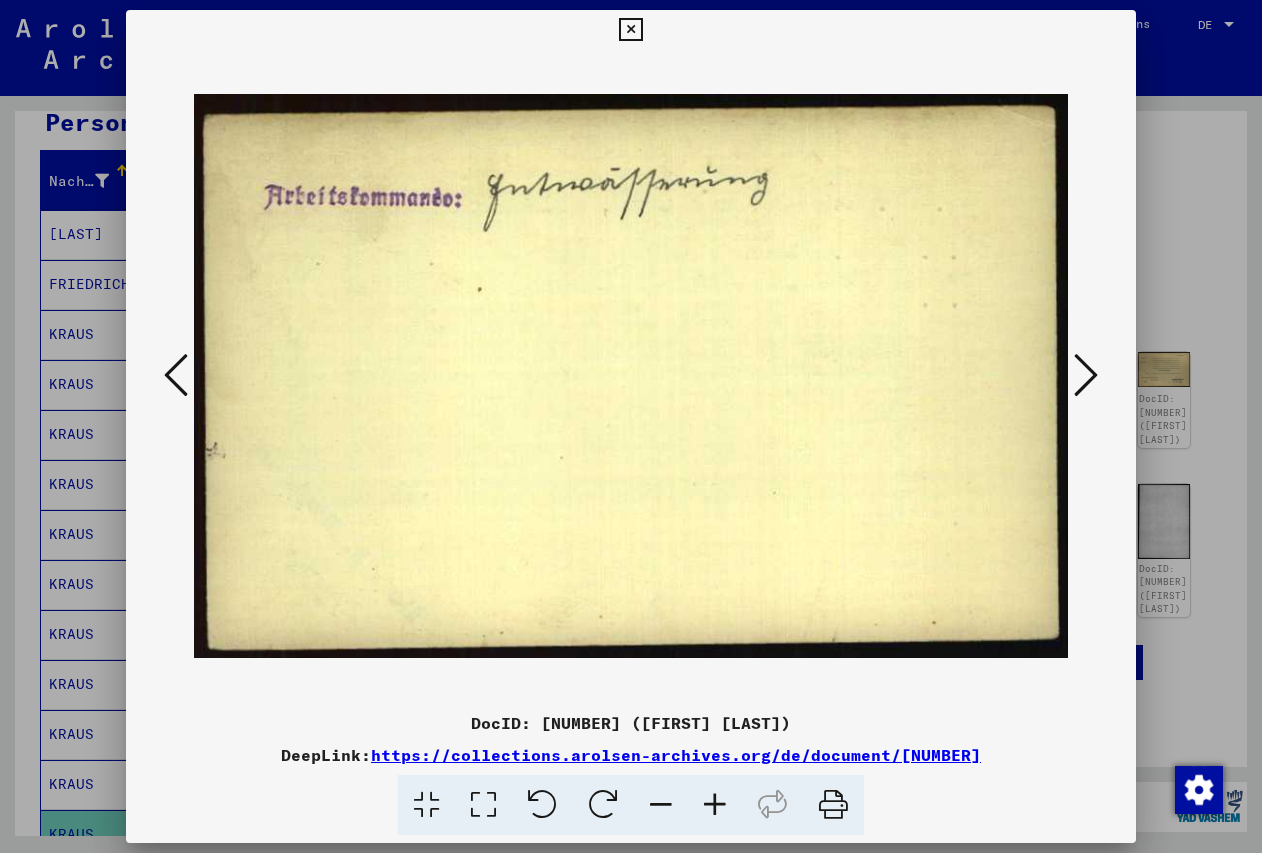 click at bounding box center (176, 375) 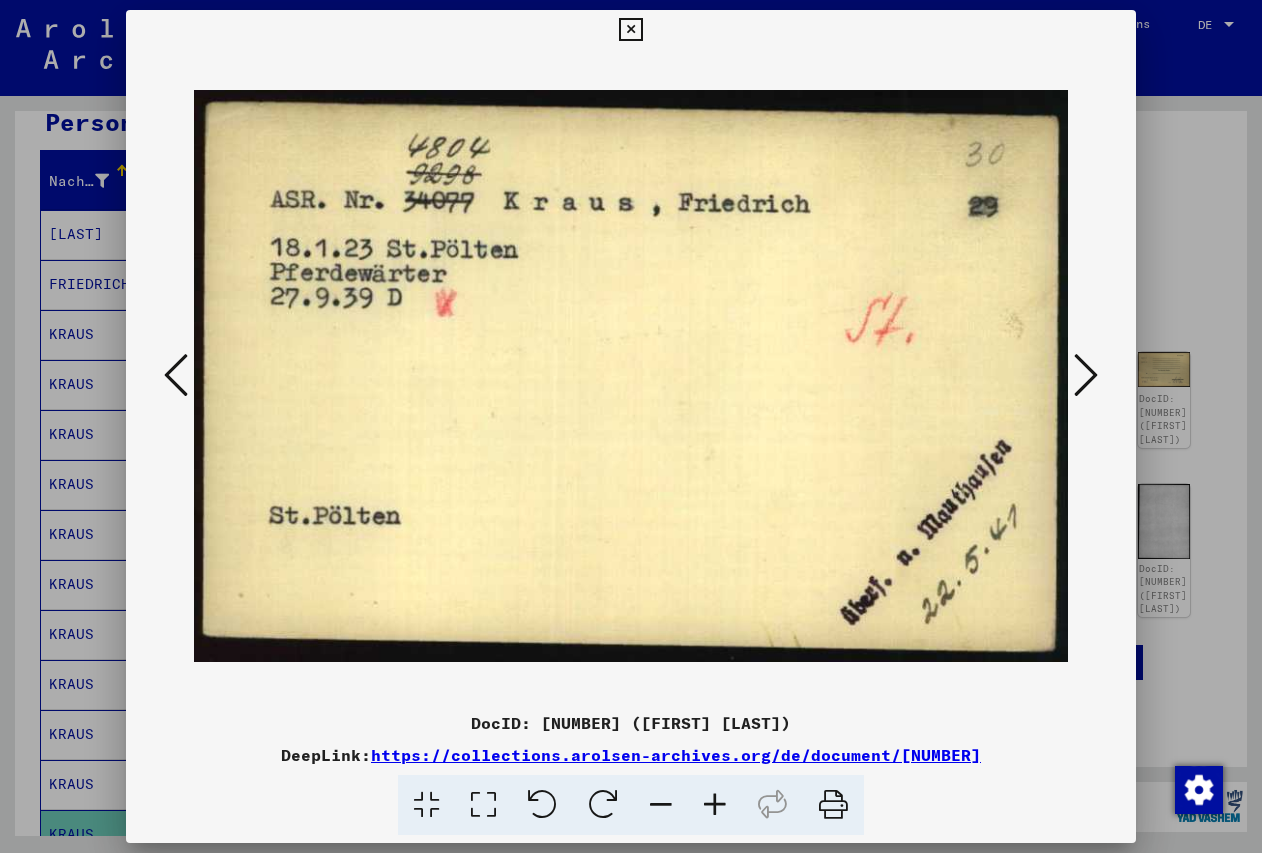 click at bounding box center [1086, 375] 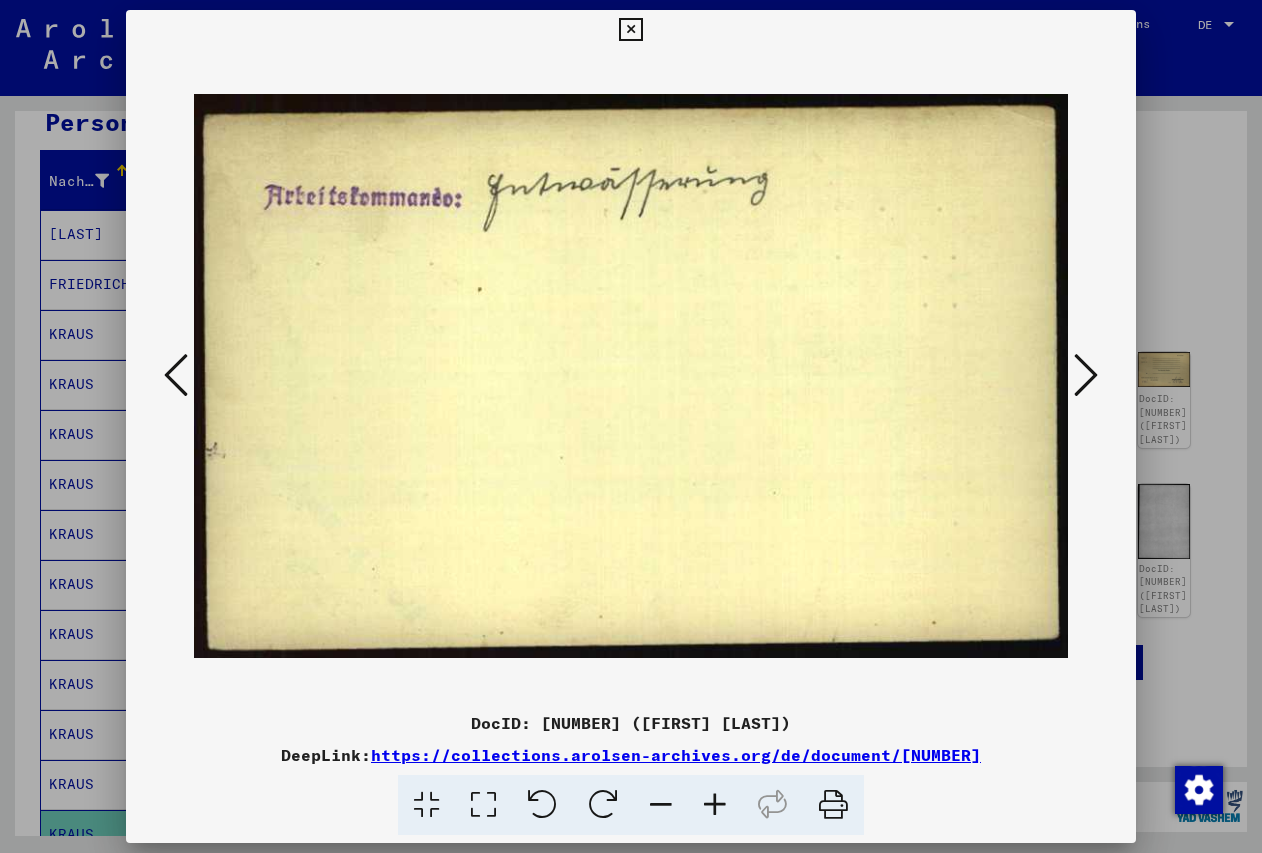 click at bounding box center [1086, 375] 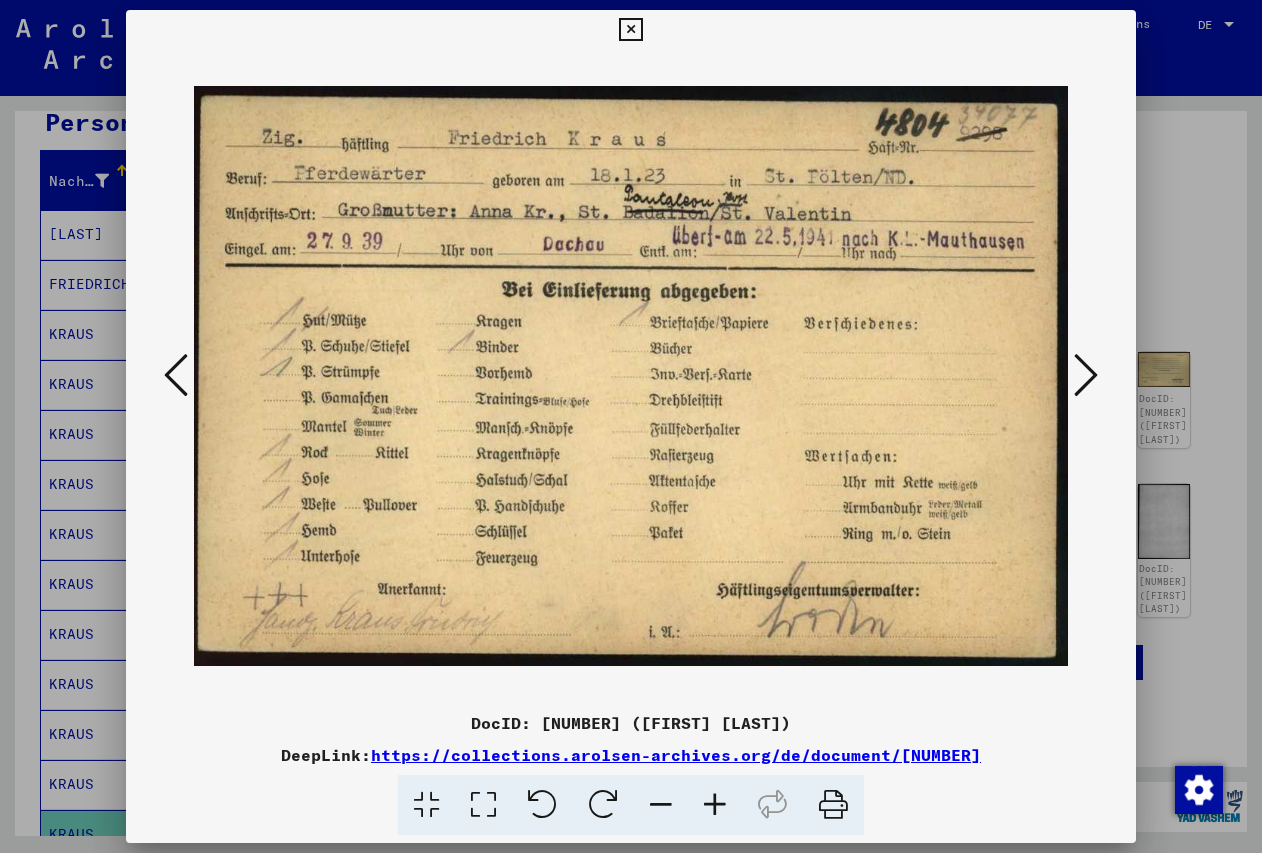 click at bounding box center (1086, 375) 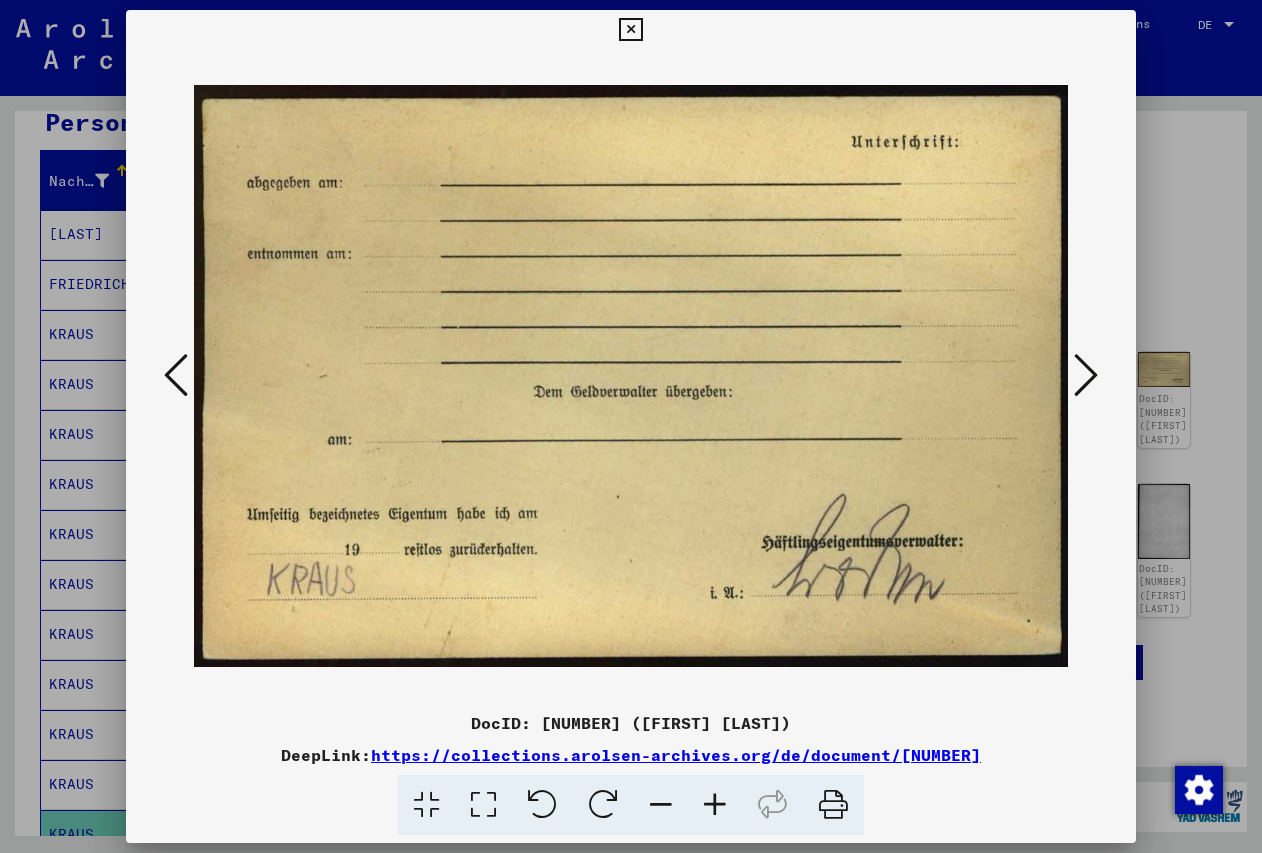 click at bounding box center (1086, 375) 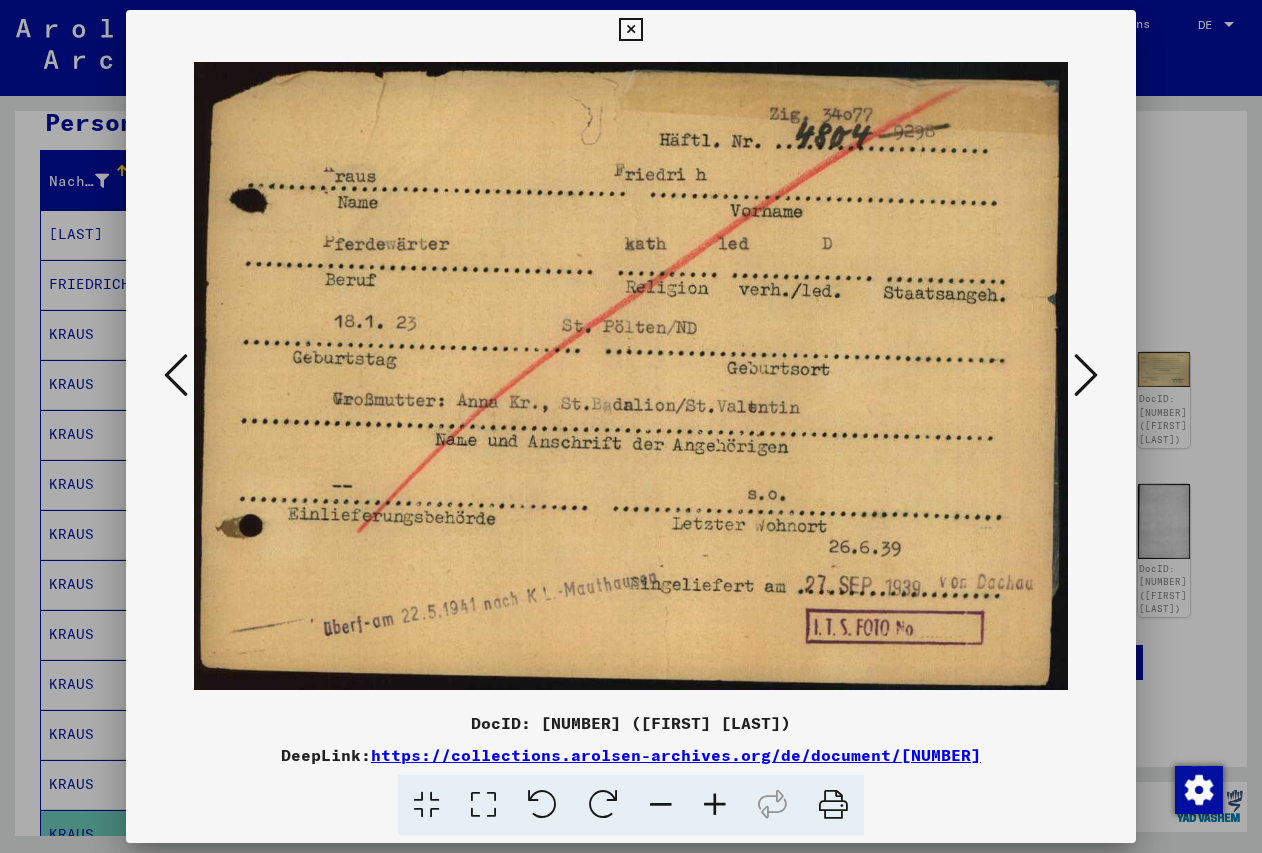 click at bounding box center [1086, 375] 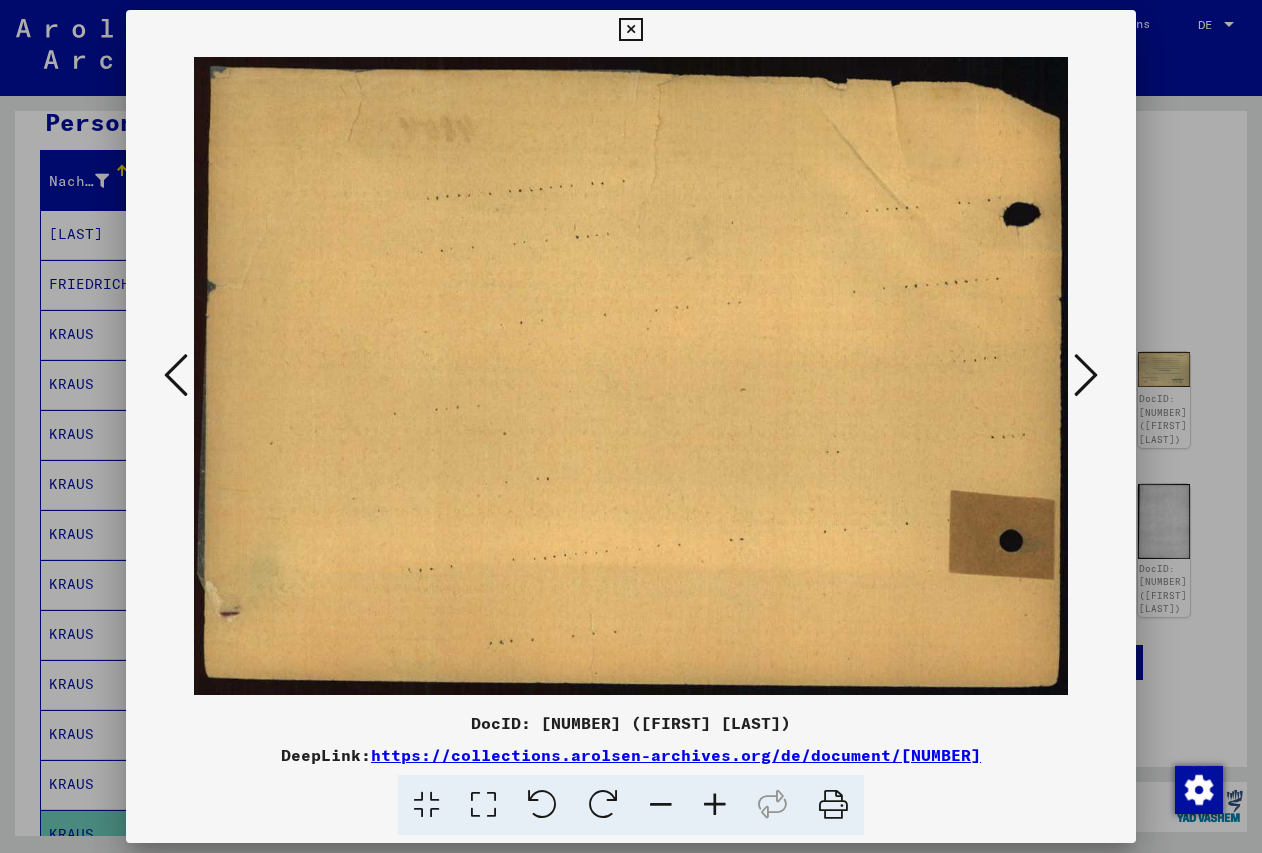 click at bounding box center [1086, 375] 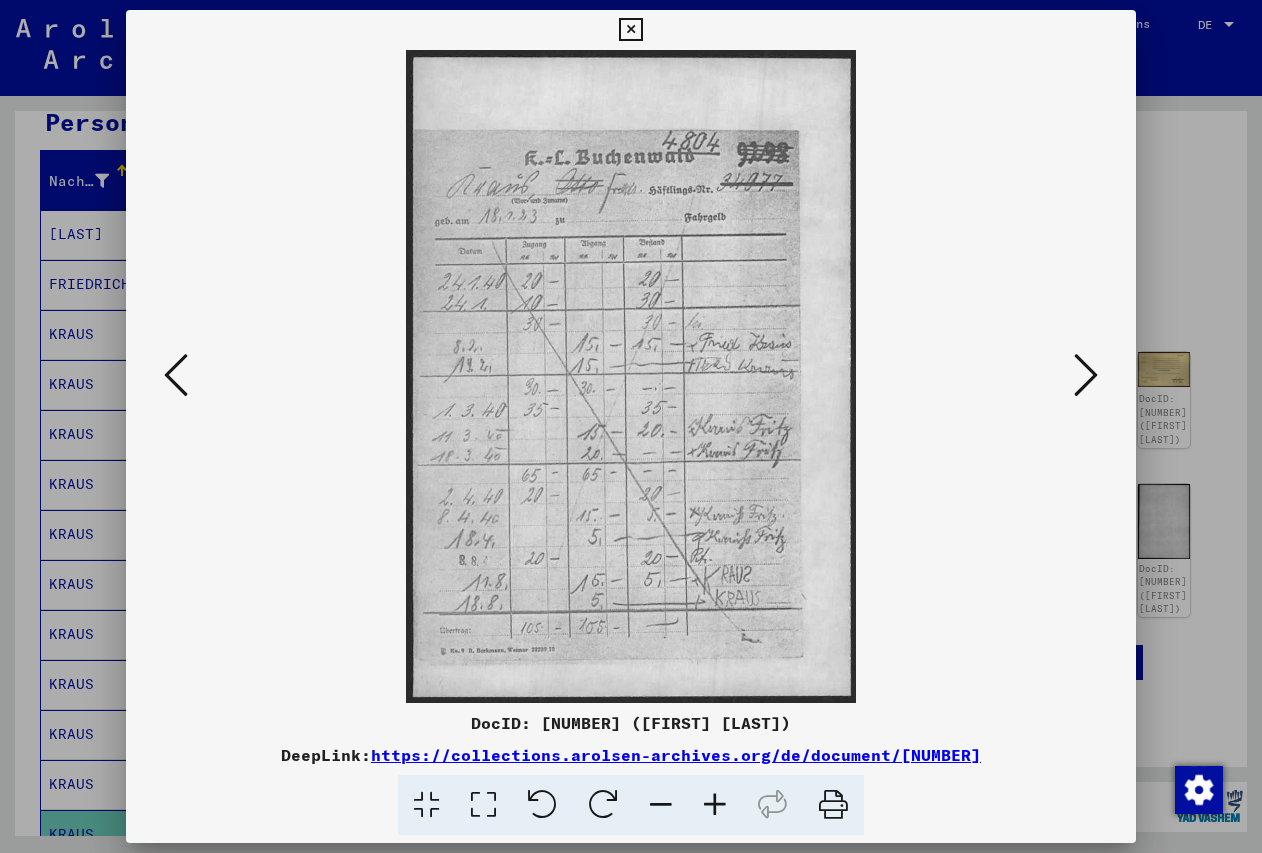 click at bounding box center (1086, 375) 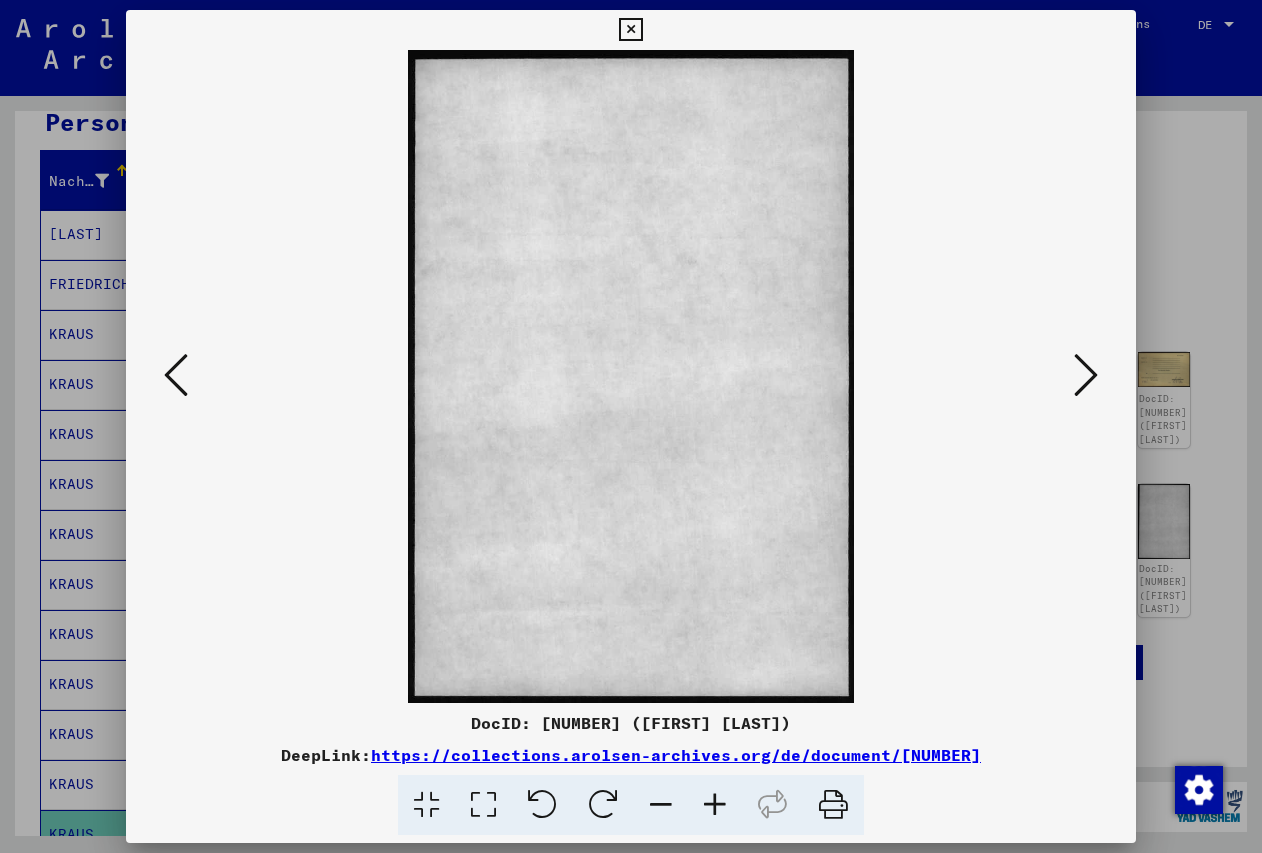click at bounding box center (1086, 375) 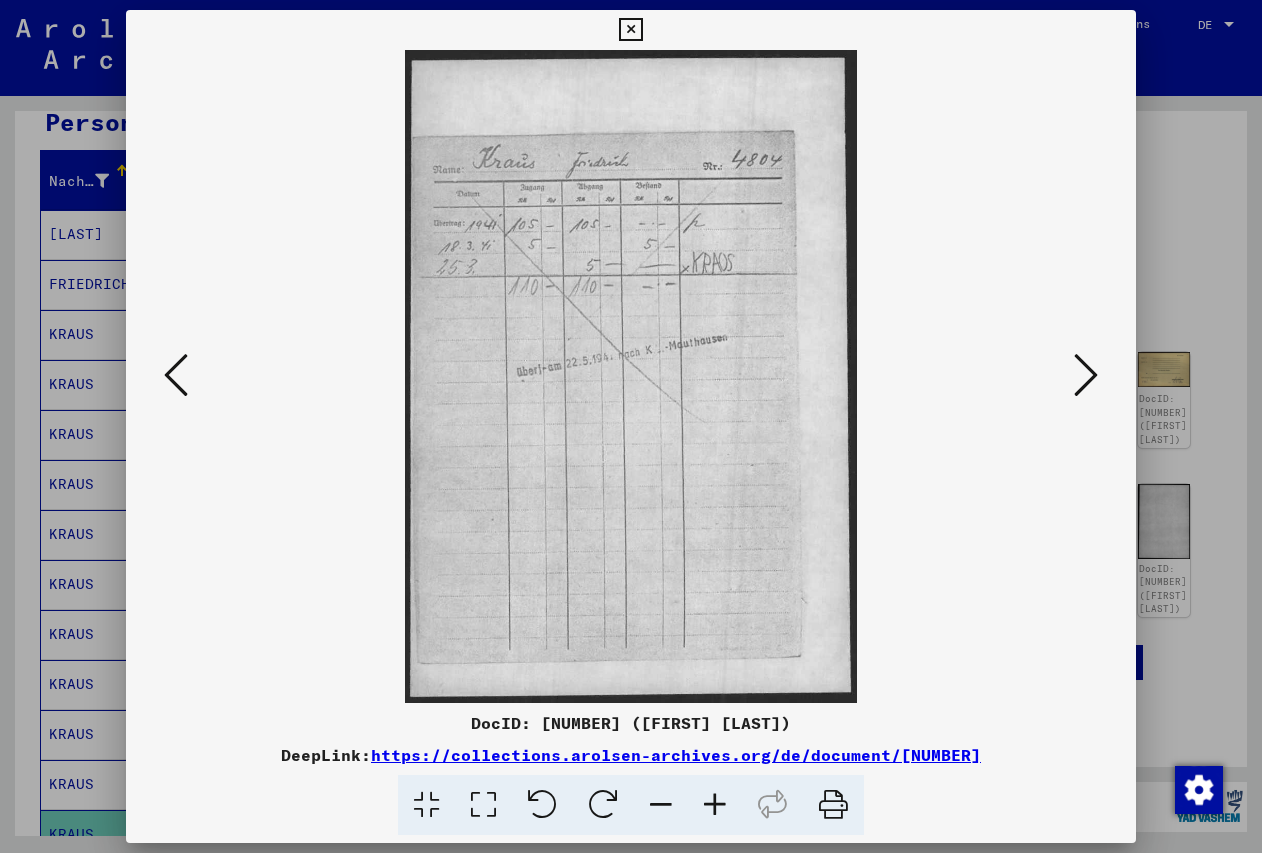 click at bounding box center (1086, 375) 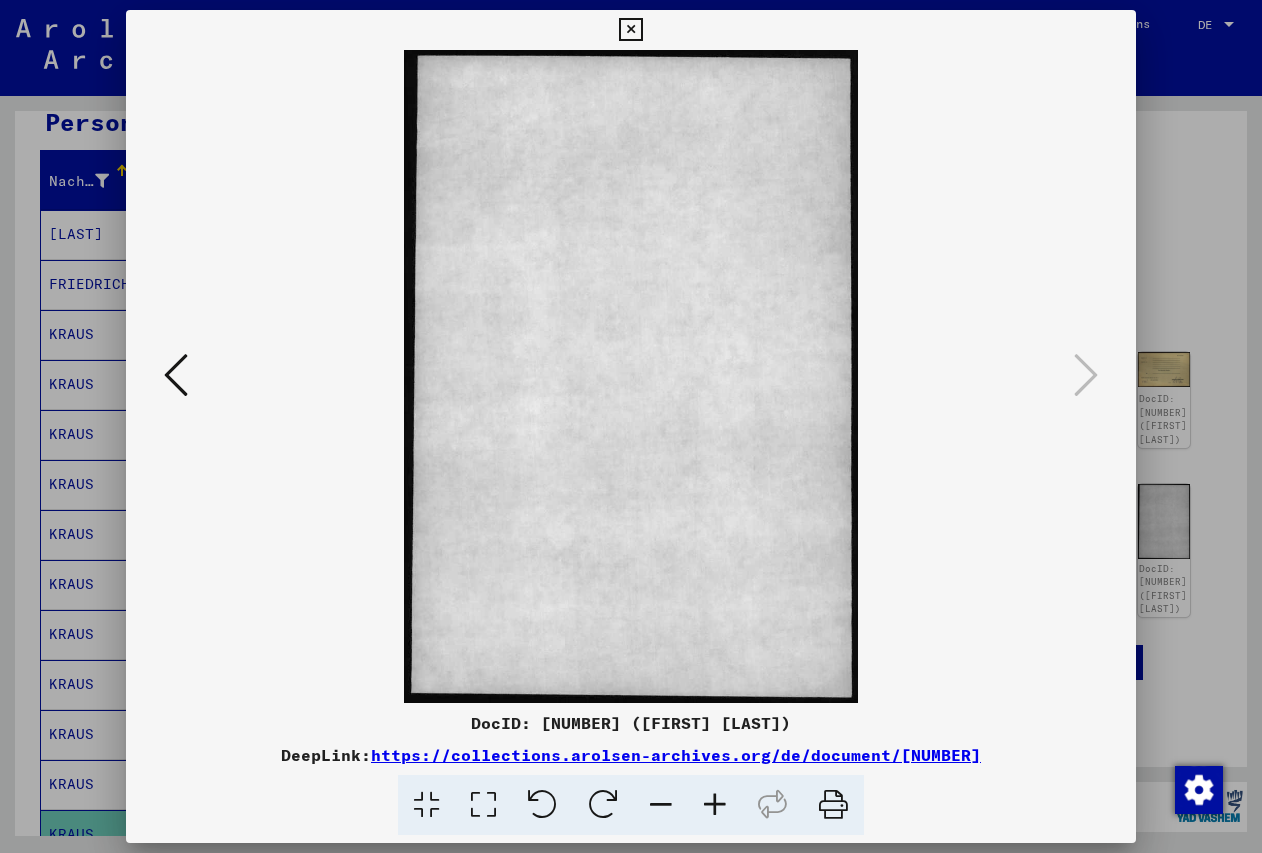 click at bounding box center (630, 30) 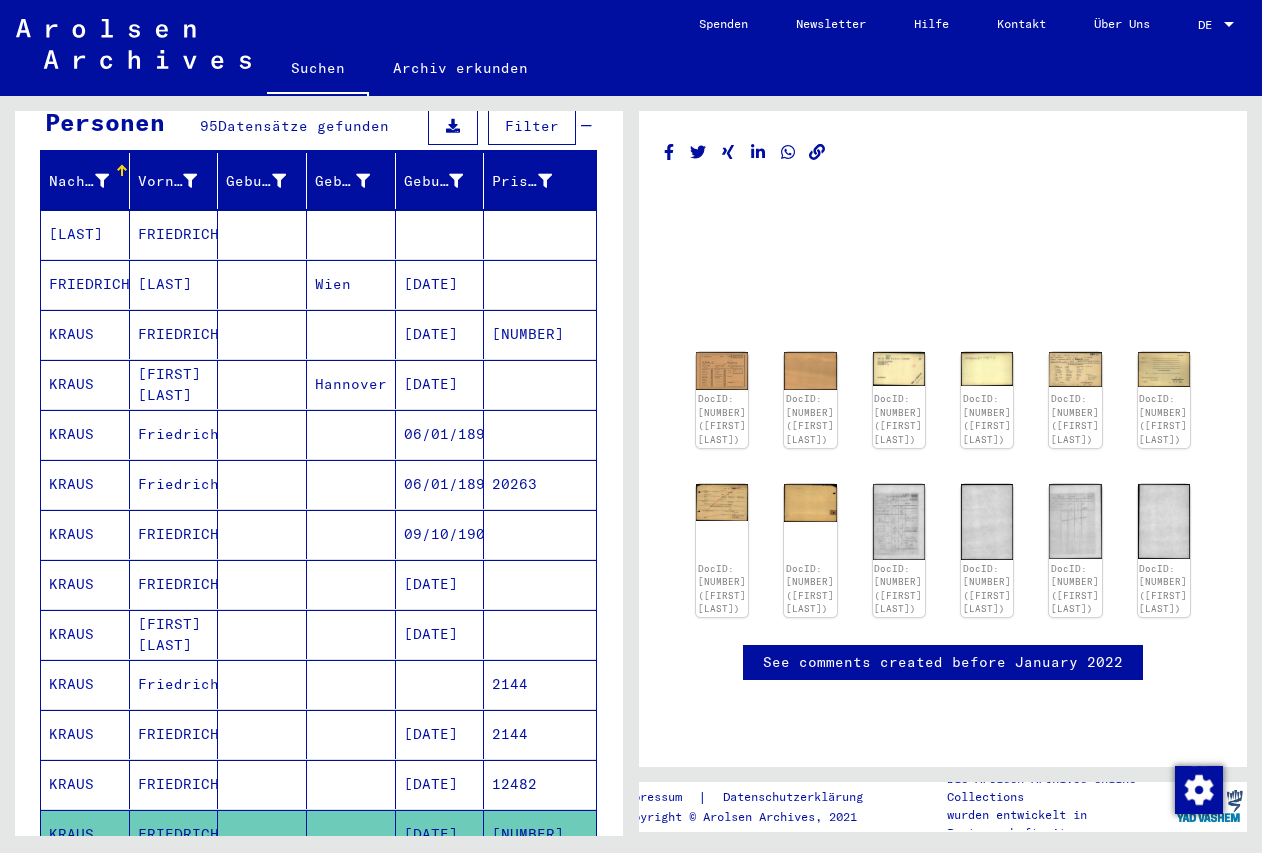 scroll, scrollTop: 432, scrollLeft: 0, axis: vertical 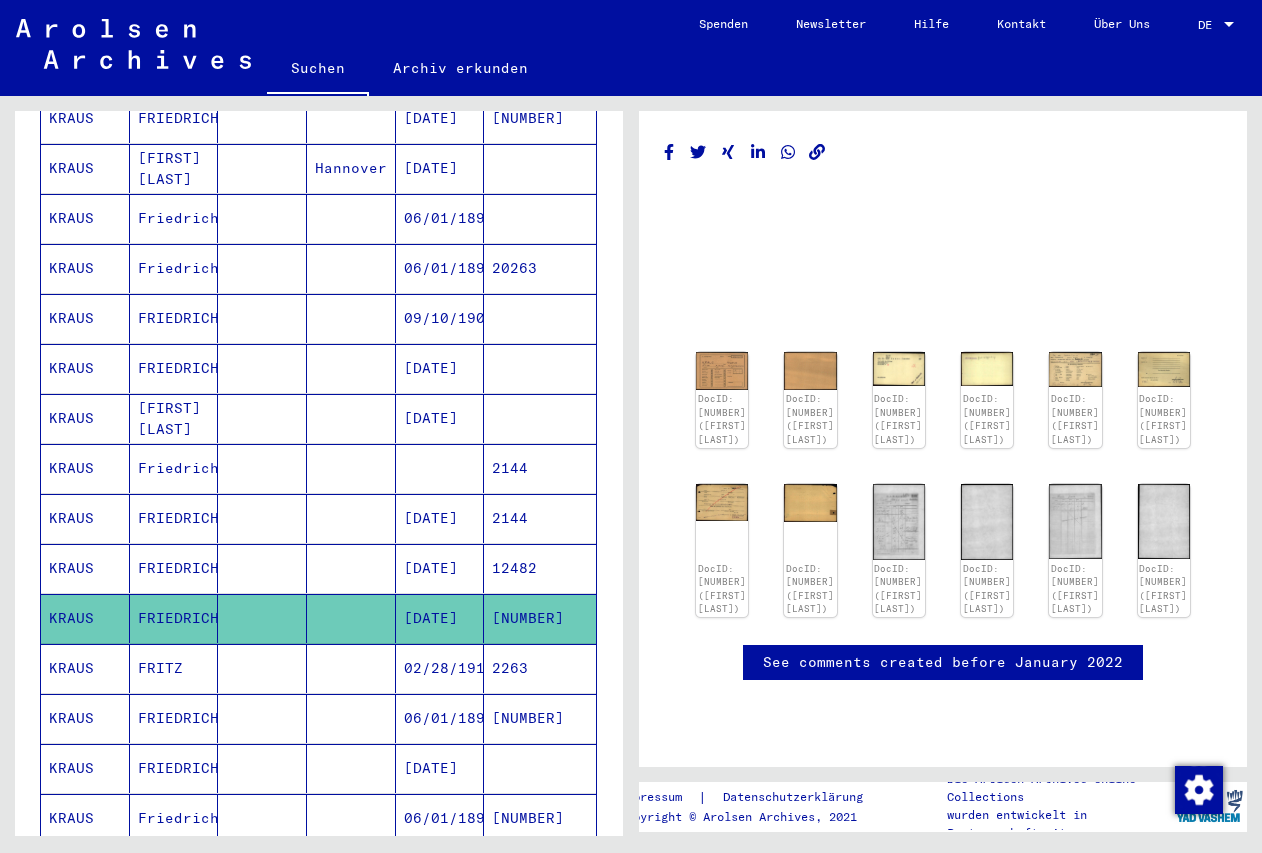 click on "FRIEDRICH" 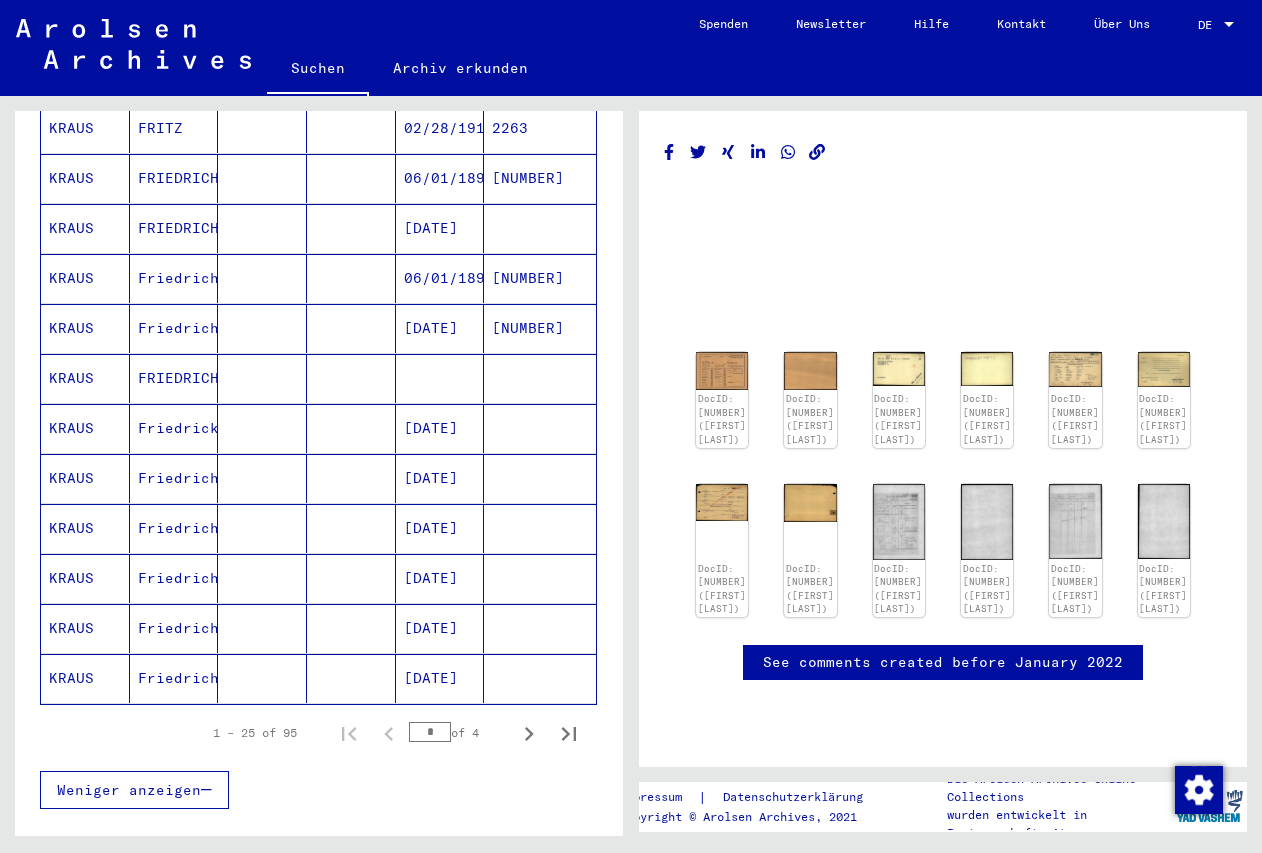 scroll, scrollTop: 864, scrollLeft: 0, axis: vertical 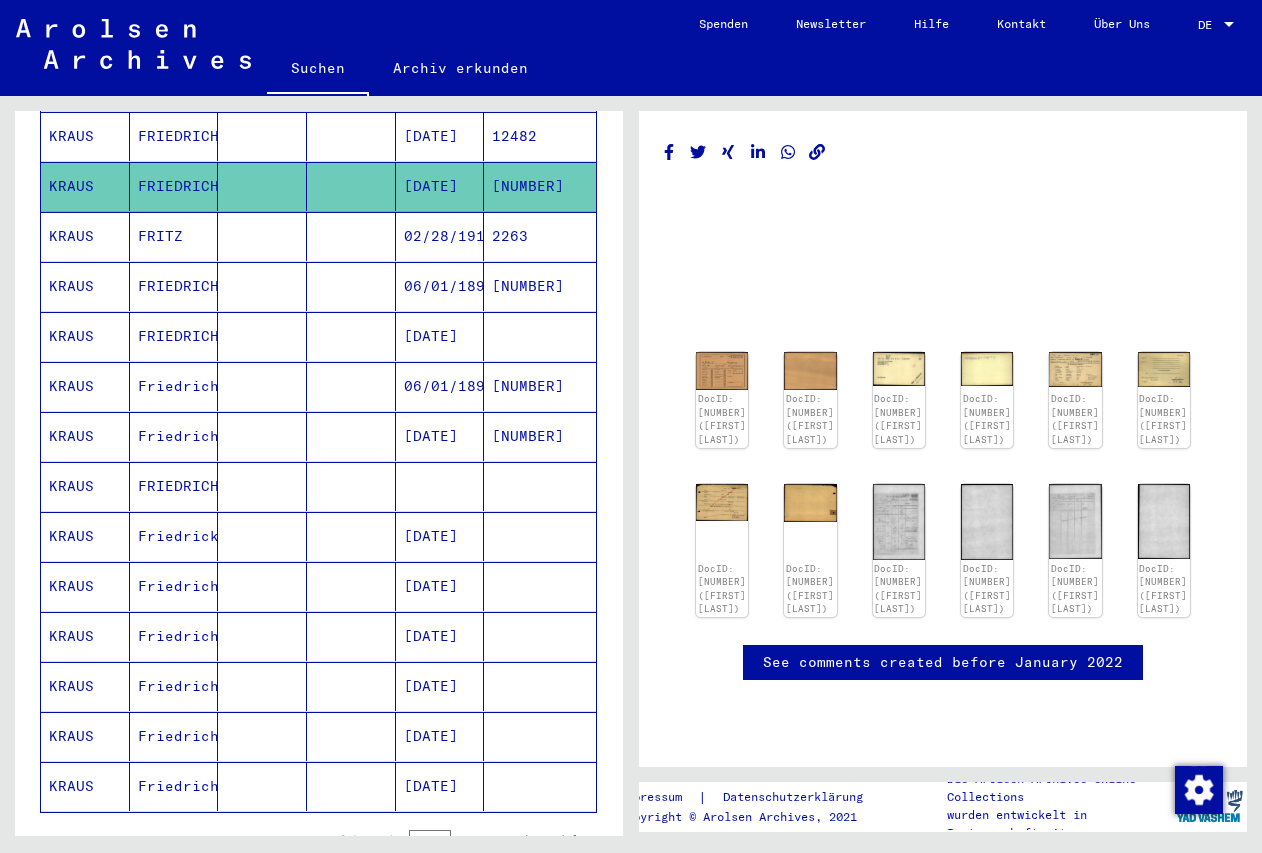 click on "Friedrich" at bounding box center (174, 486) 